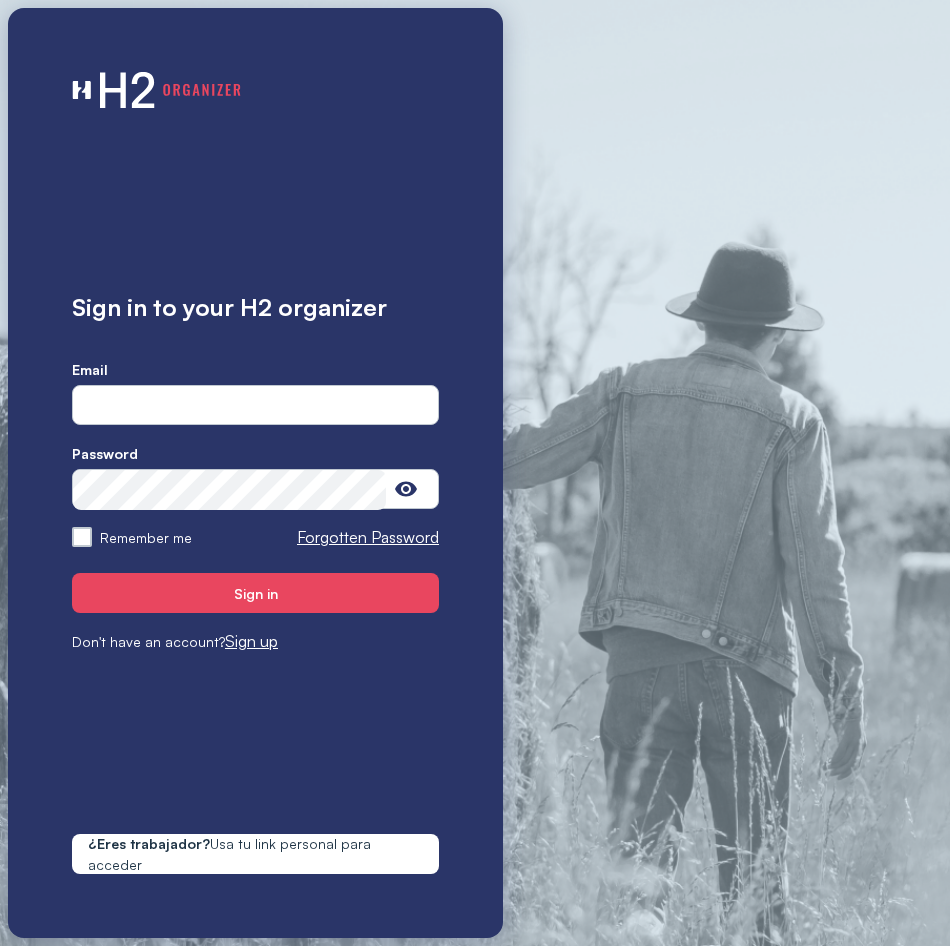 scroll, scrollTop: 0, scrollLeft: 0, axis: both 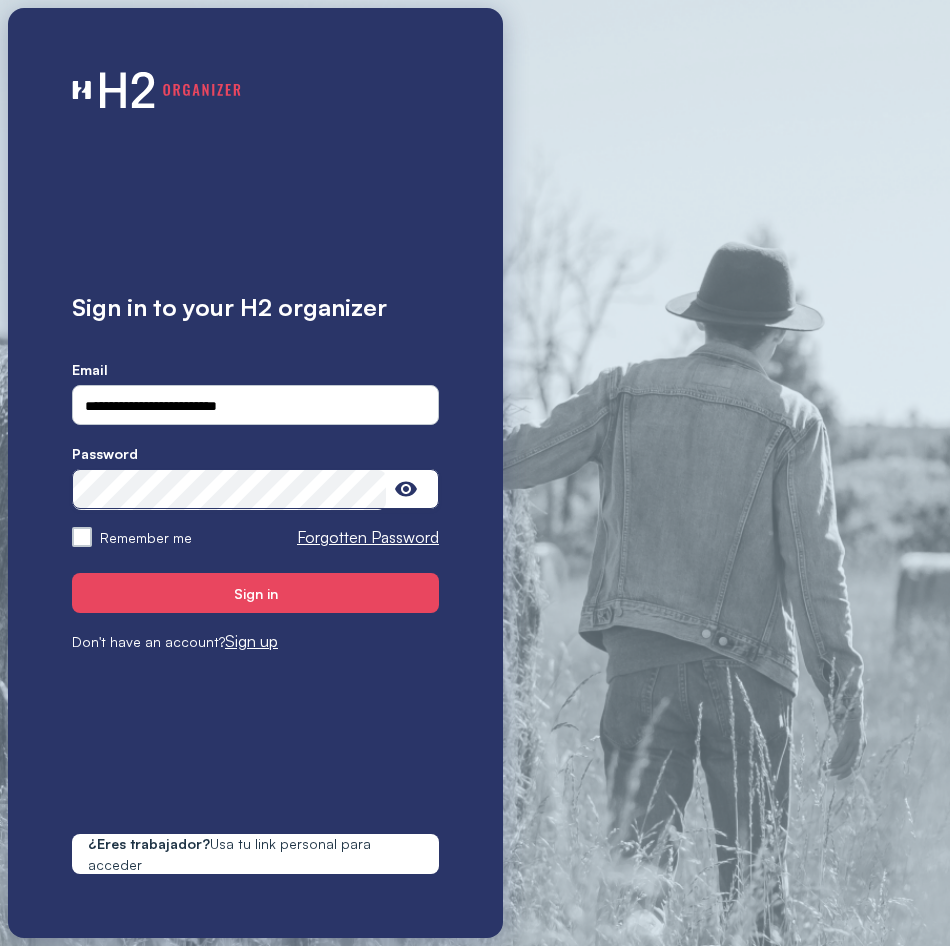 click on "Sign in" at bounding box center (255, 593) 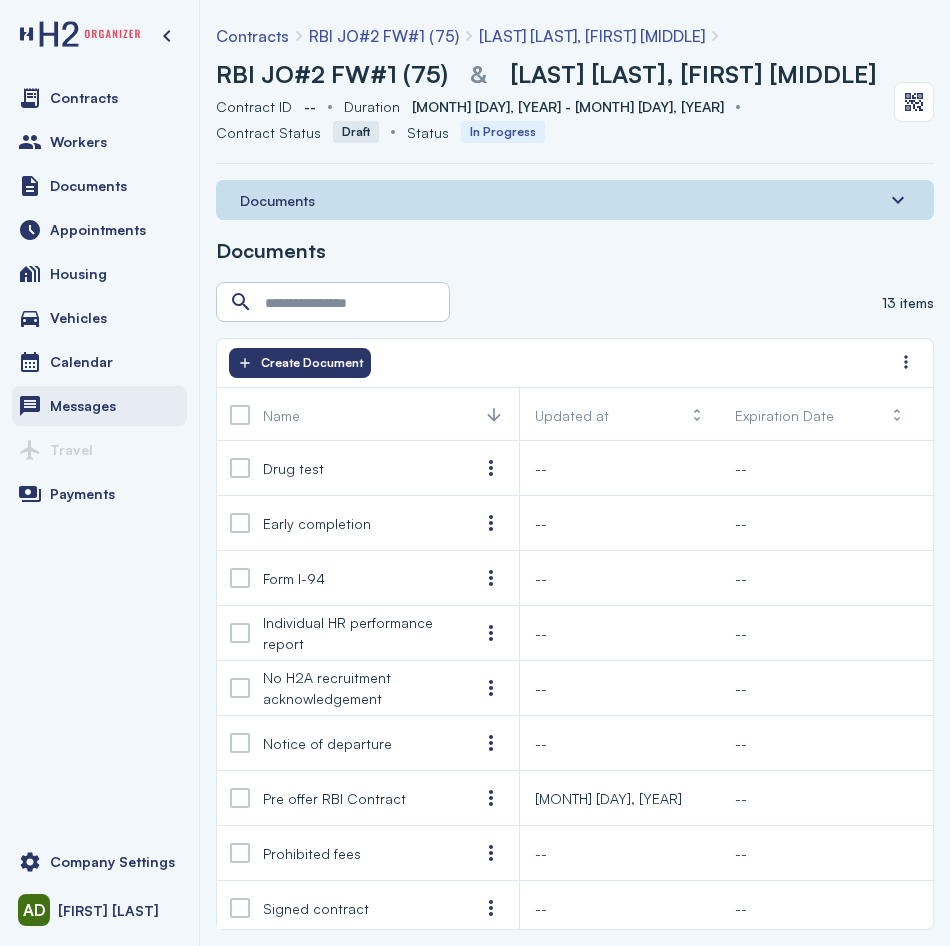 click on "Messages" at bounding box center [83, 406] 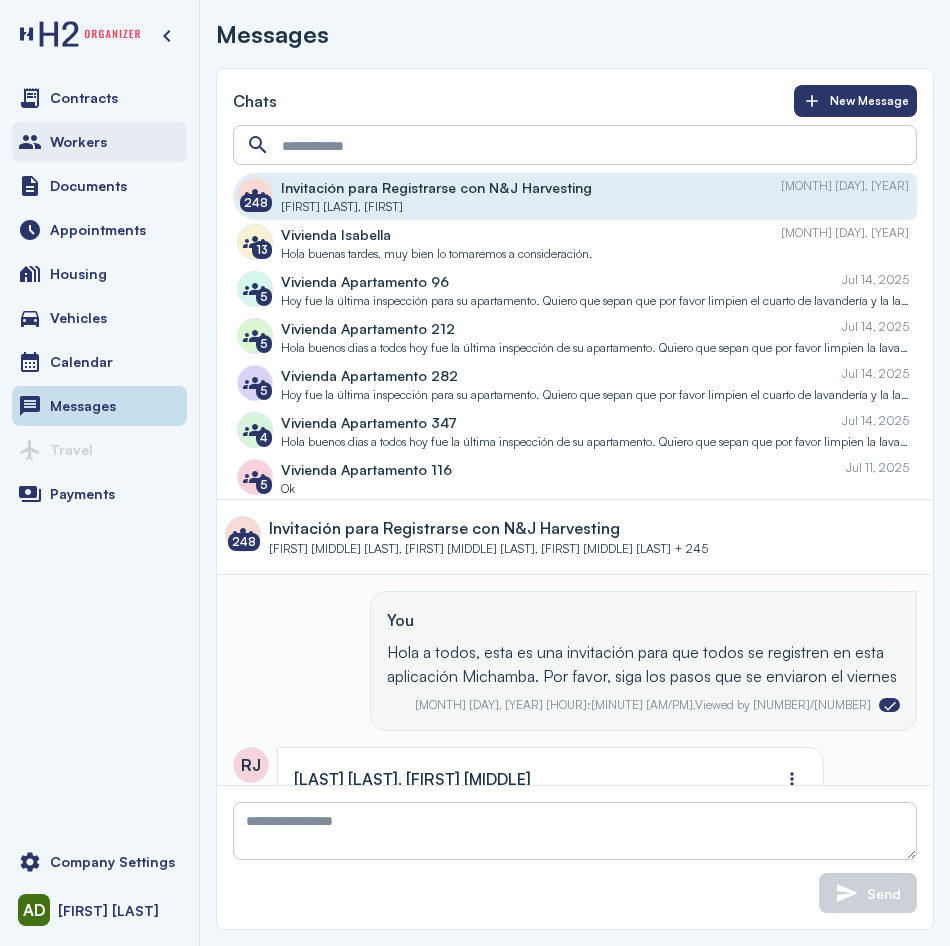 click on "Workers" at bounding box center [99, 142] 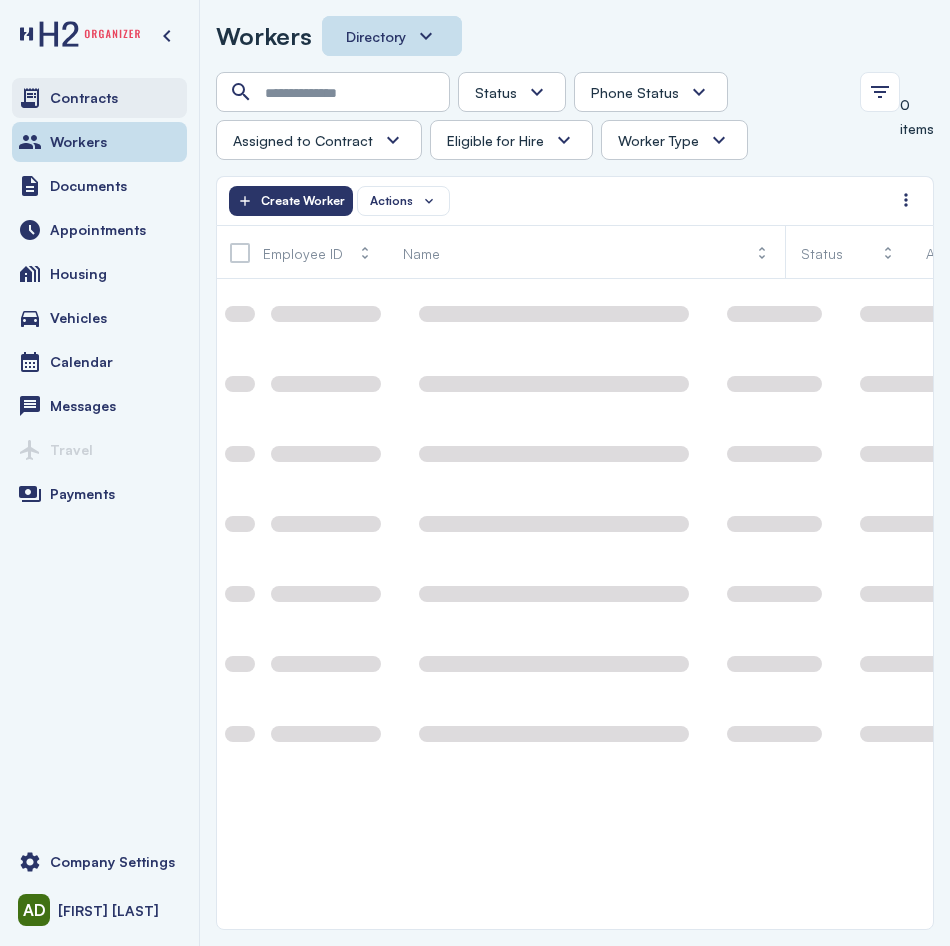 click at bounding box center [30, 98] 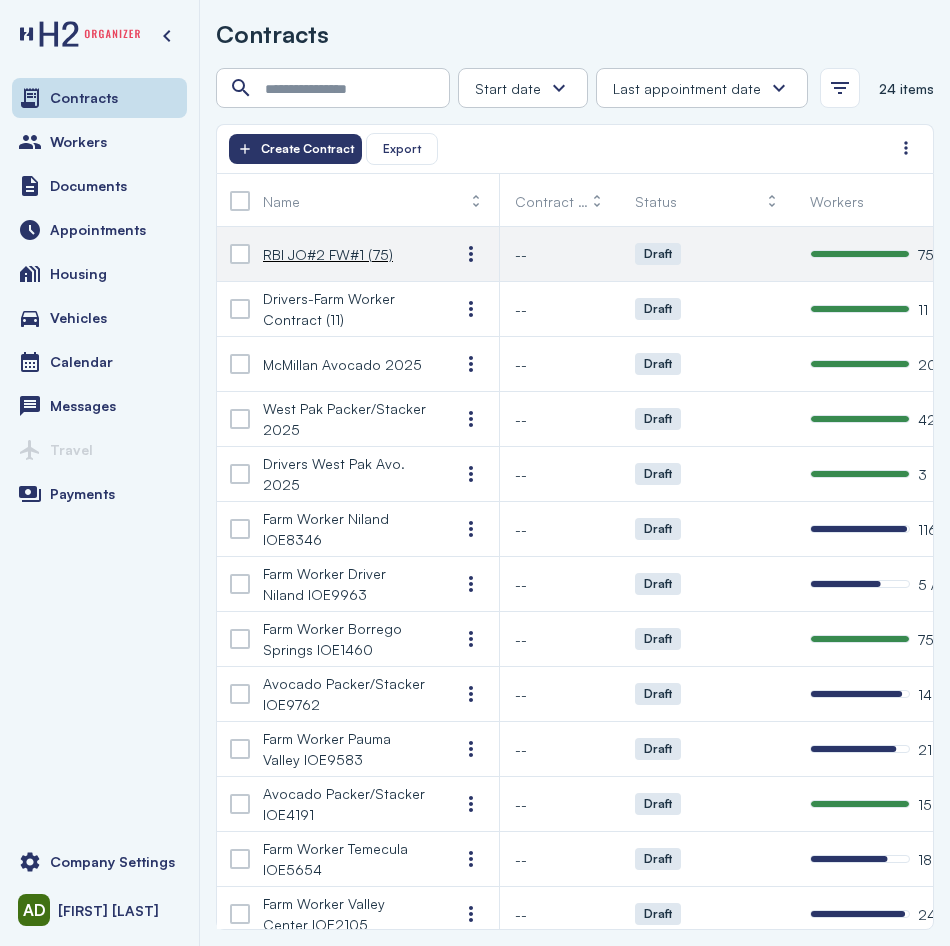 click on "Draft" at bounding box center [658, 254] 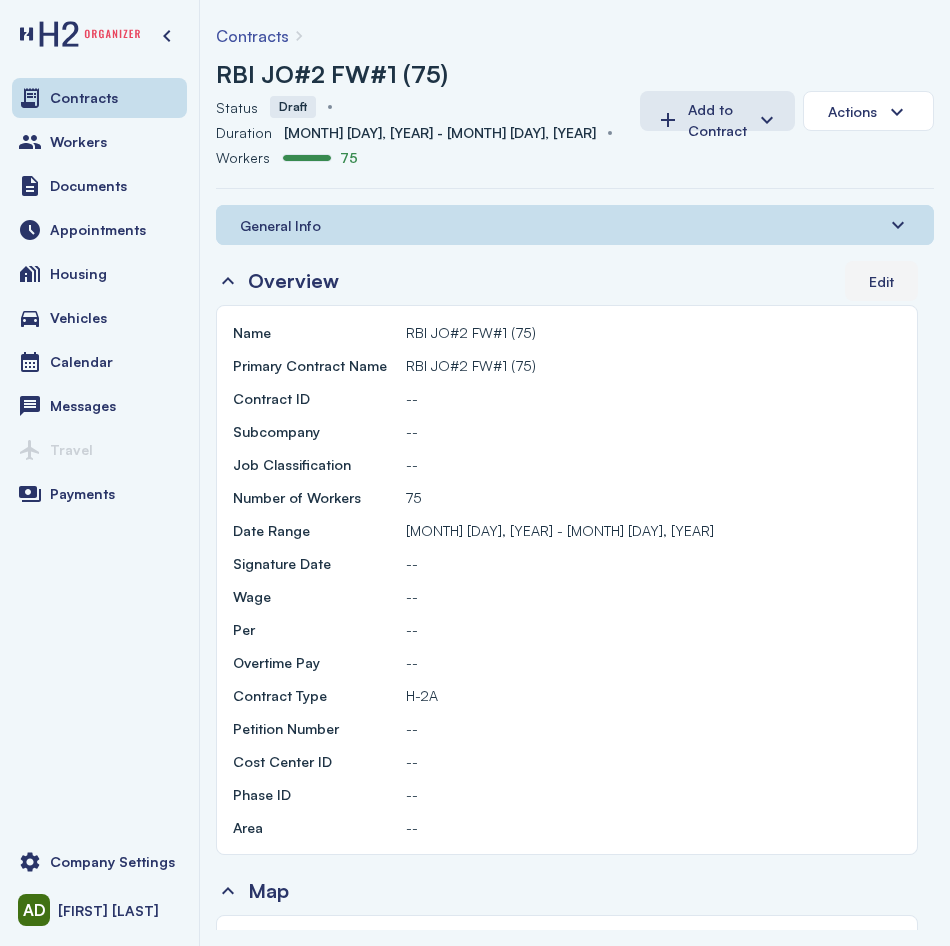 click on "Edit" at bounding box center (881, 281) 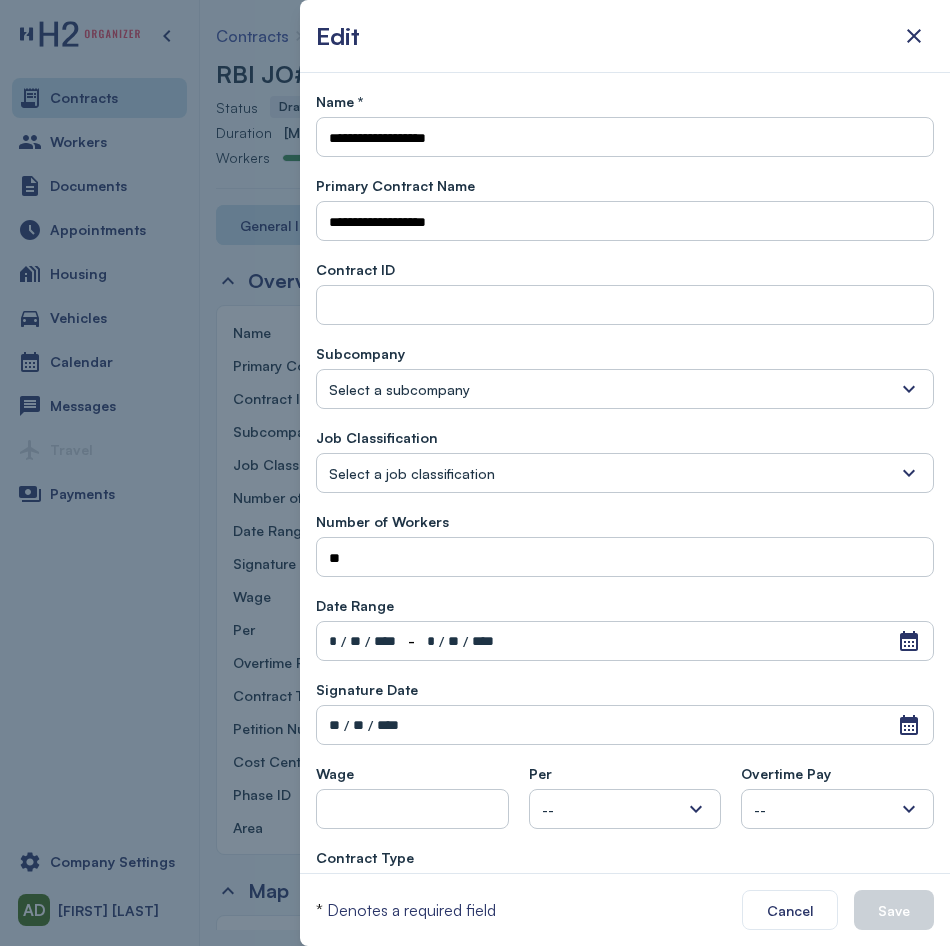 click on "Select a subcompany" at bounding box center [625, 389] 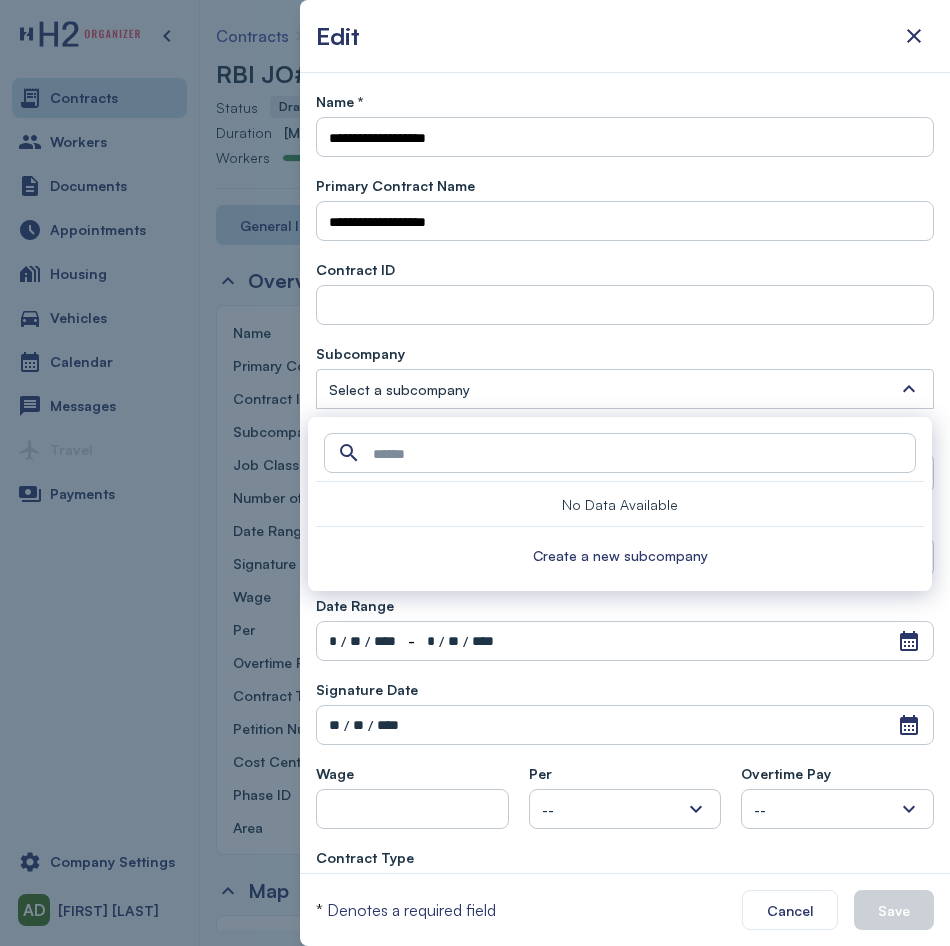 click on "Select a subcompany" at bounding box center (625, 389) 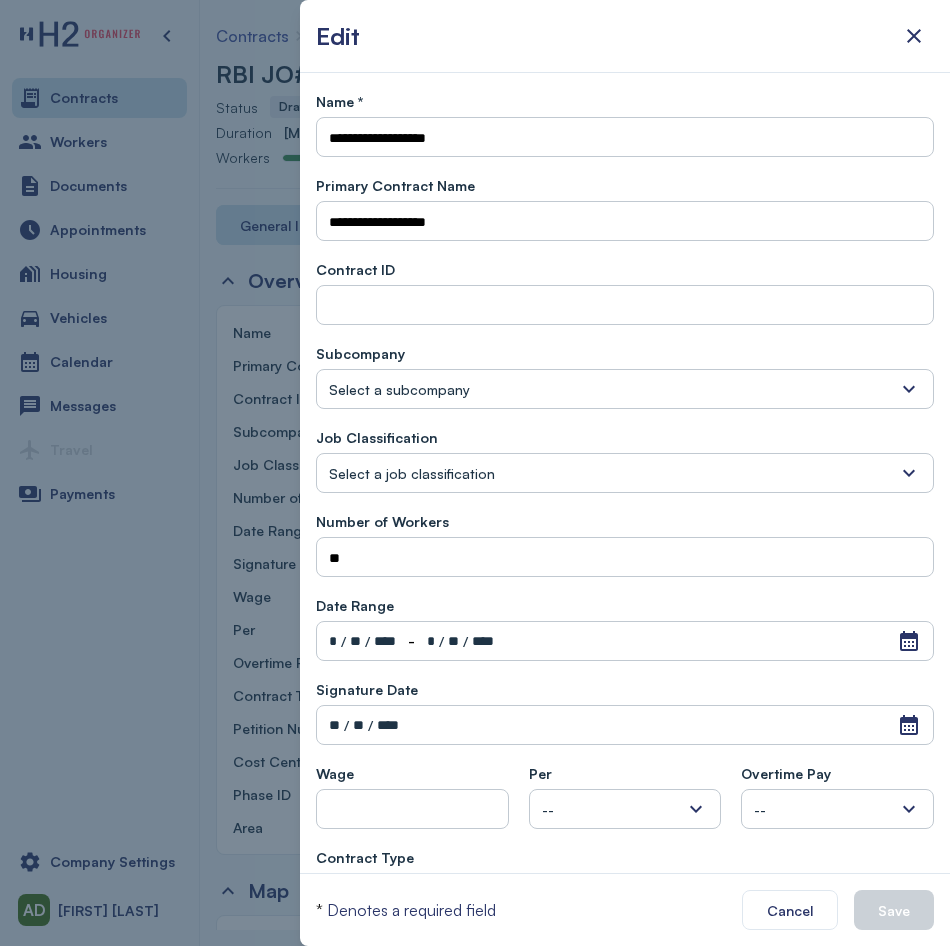 click on "**********" at bounding box center [625, 669] 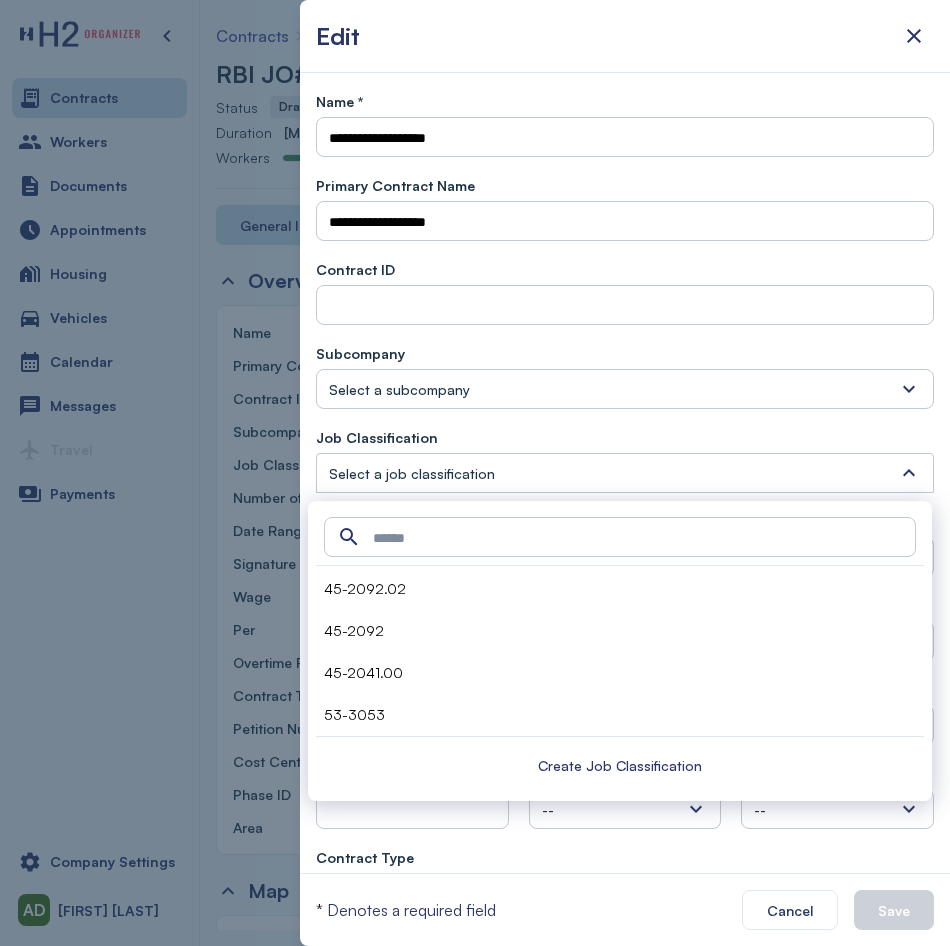 click on "Select a job classification" at bounding box center (412, 473) 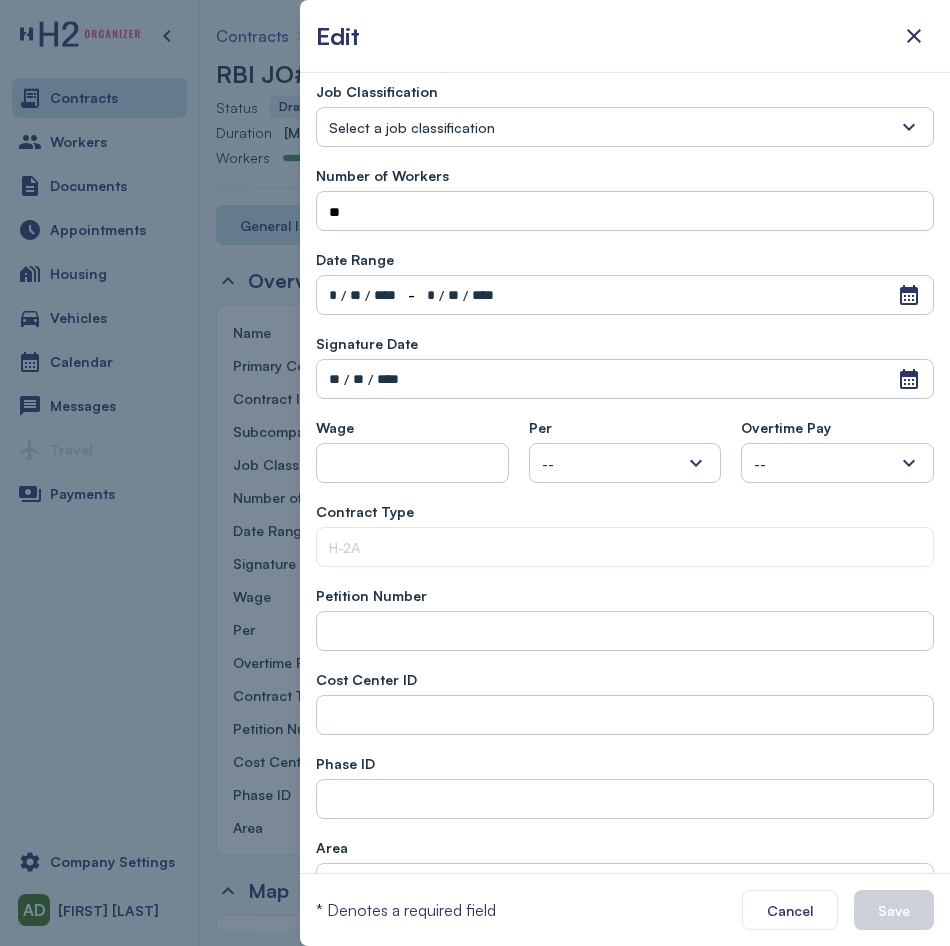 scroll, scrollTop: 392, scrollLeft: 0, axis: vertical 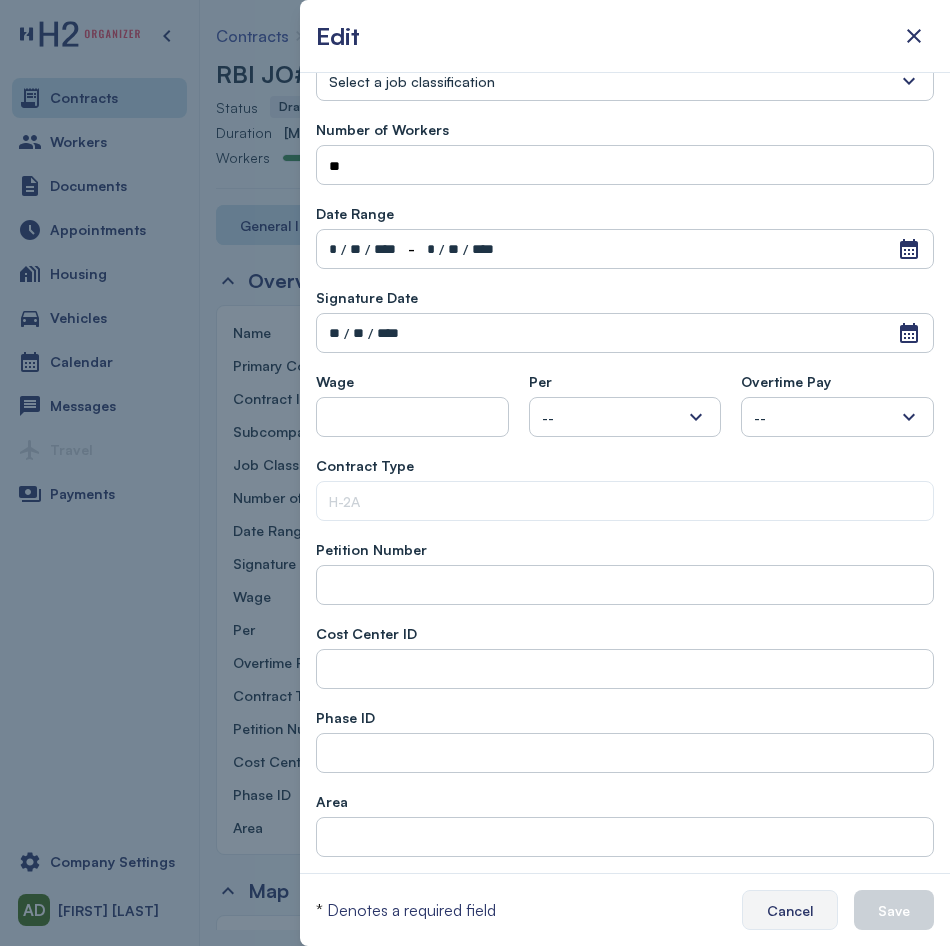 click on "Cancel" at bounding box center [790, 910] 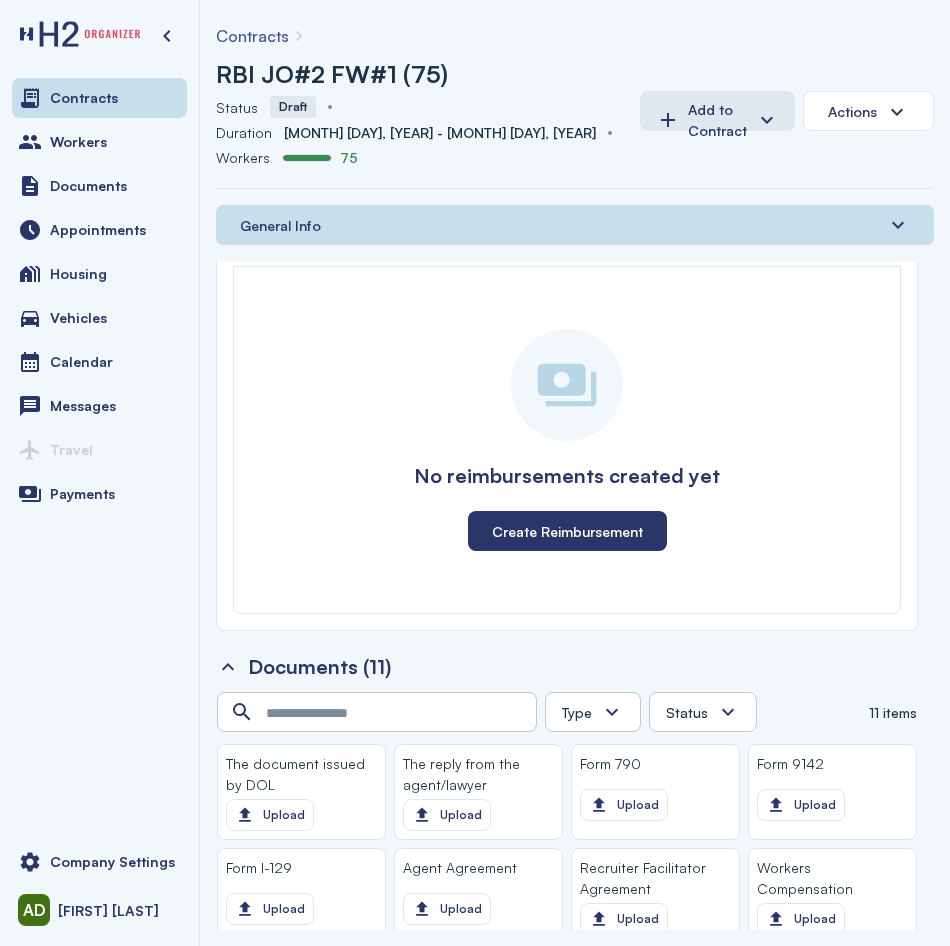 scroll, scrollTop: 1918, scrollLeft: 0, axis: vertical 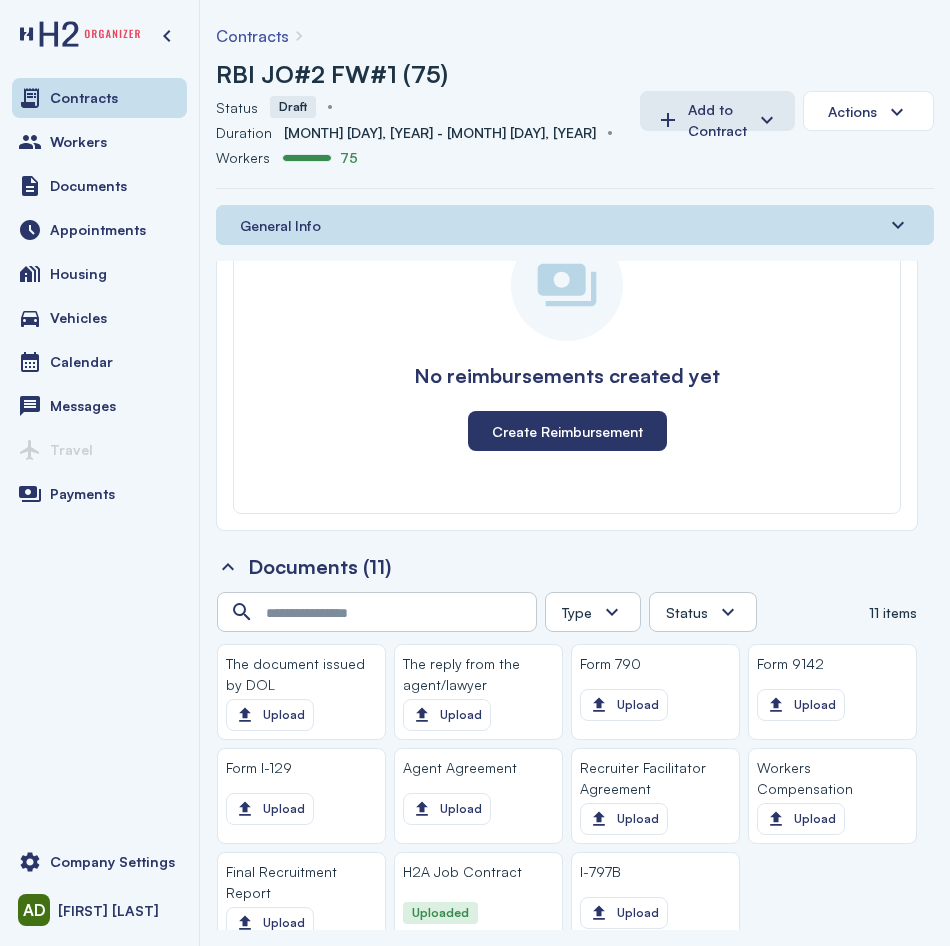 click on "H2A Job Contract" at bounding box center (462, 871) 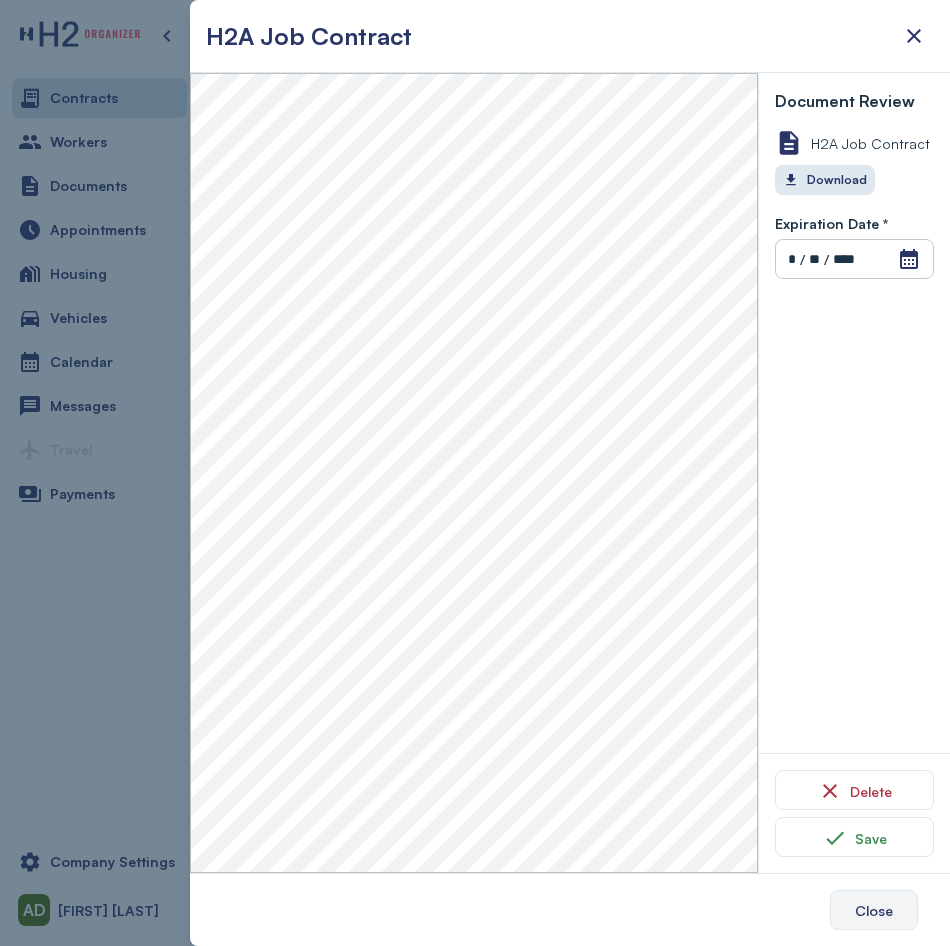 click on "Close" at bounding box center (874, 910) 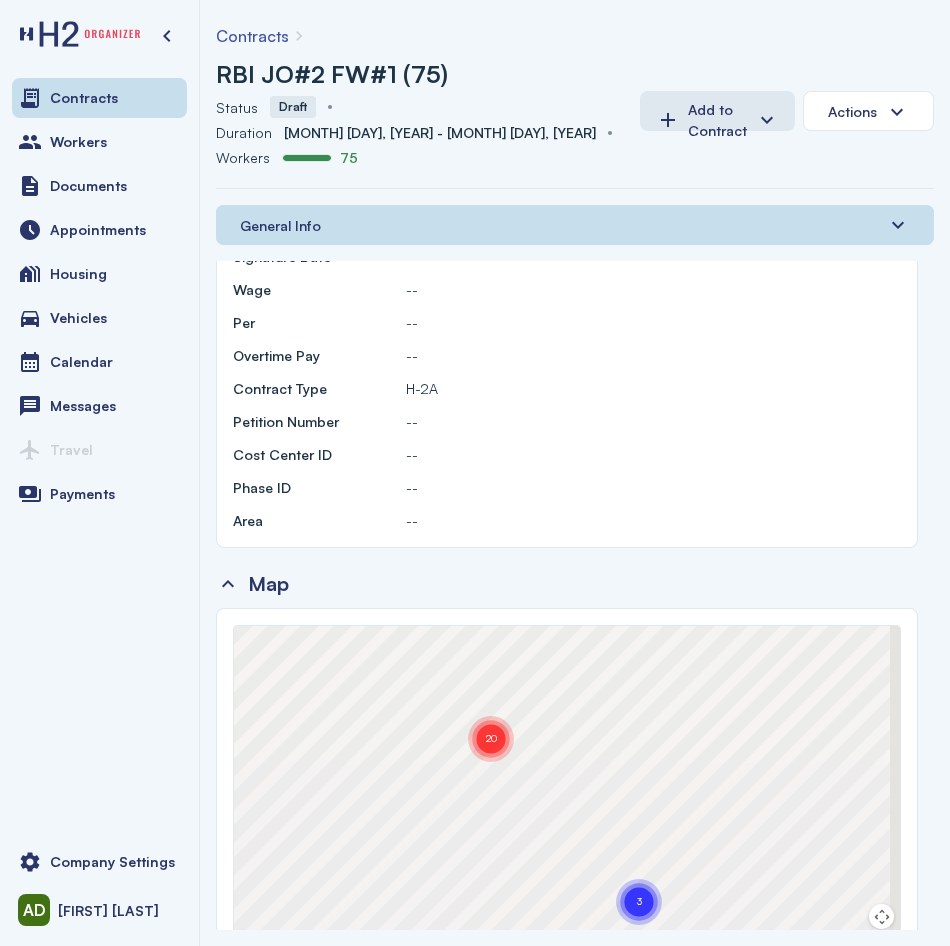 scroll, scrollTop: 518, scrollLeft: 0, axis: vertical 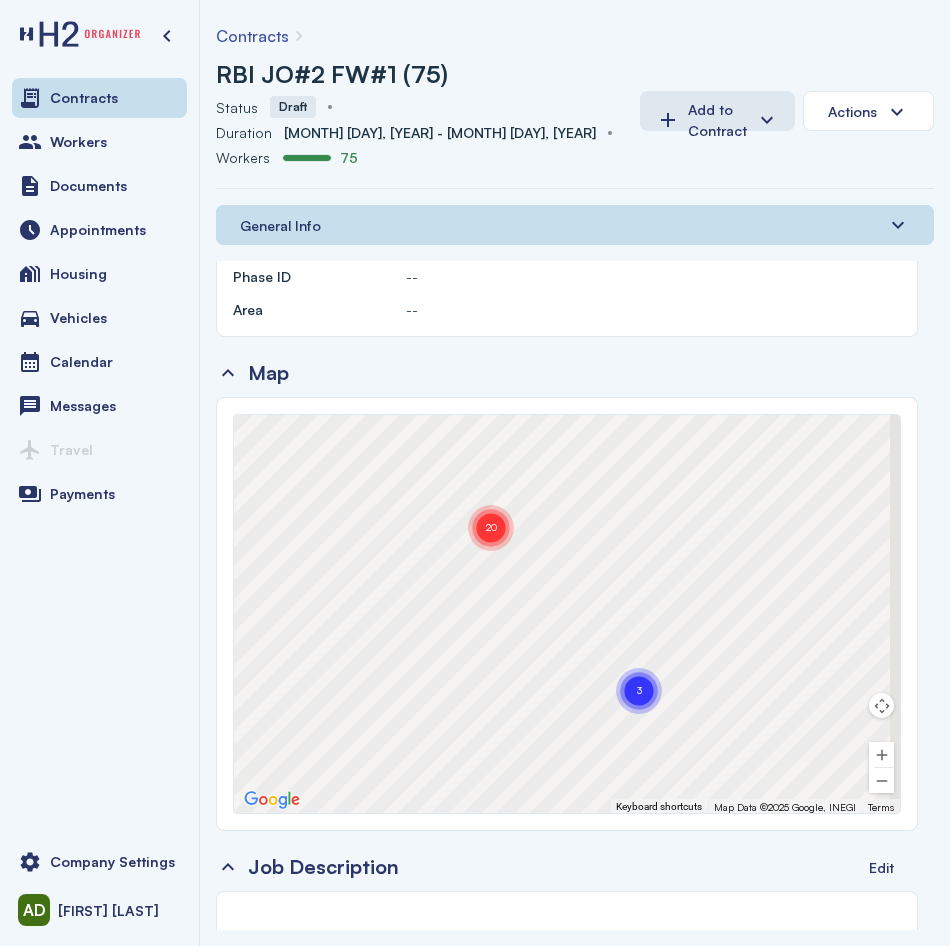 click on "To activate drag with keyboard, press Alt + Enter. Once in keyboard drag state, use the arrow keys to move the marker. To complete the drag, press the Enter key. To cancel, press Escape.
[NUMBER]
[NUMBER]" at bounding box center (567, 614) 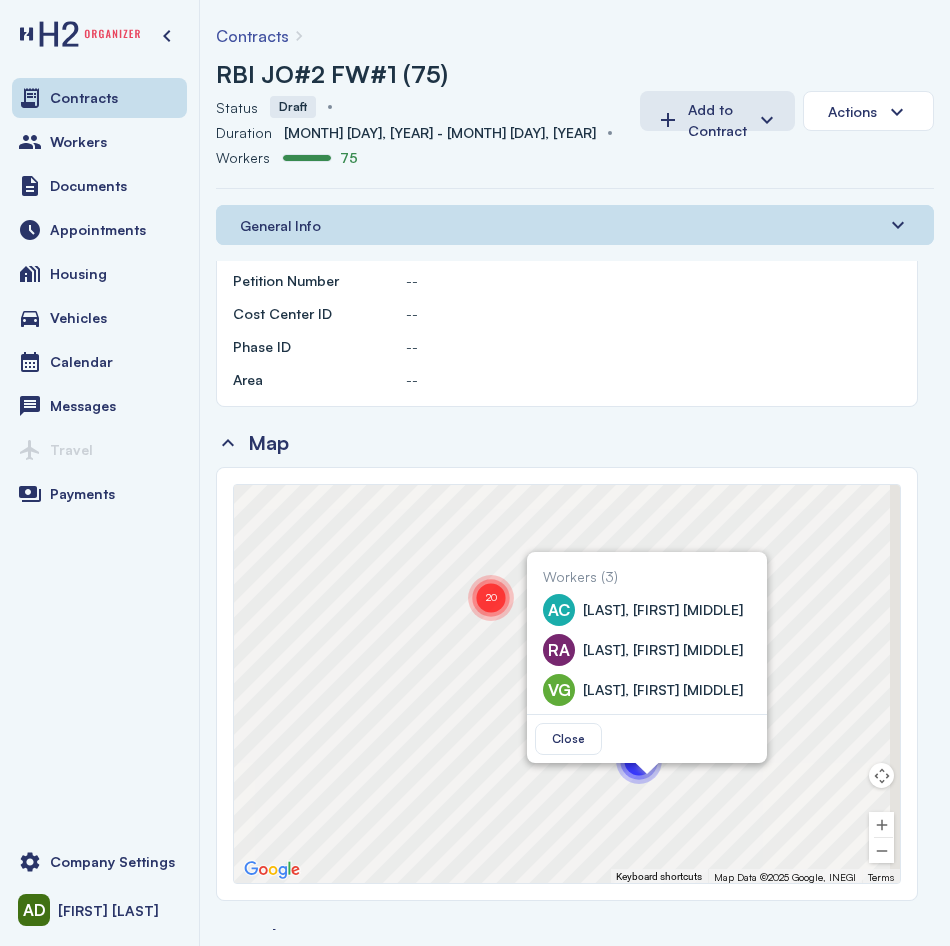 scroll, scrollTop: 418, scrollLeft: 0, axis: vertical 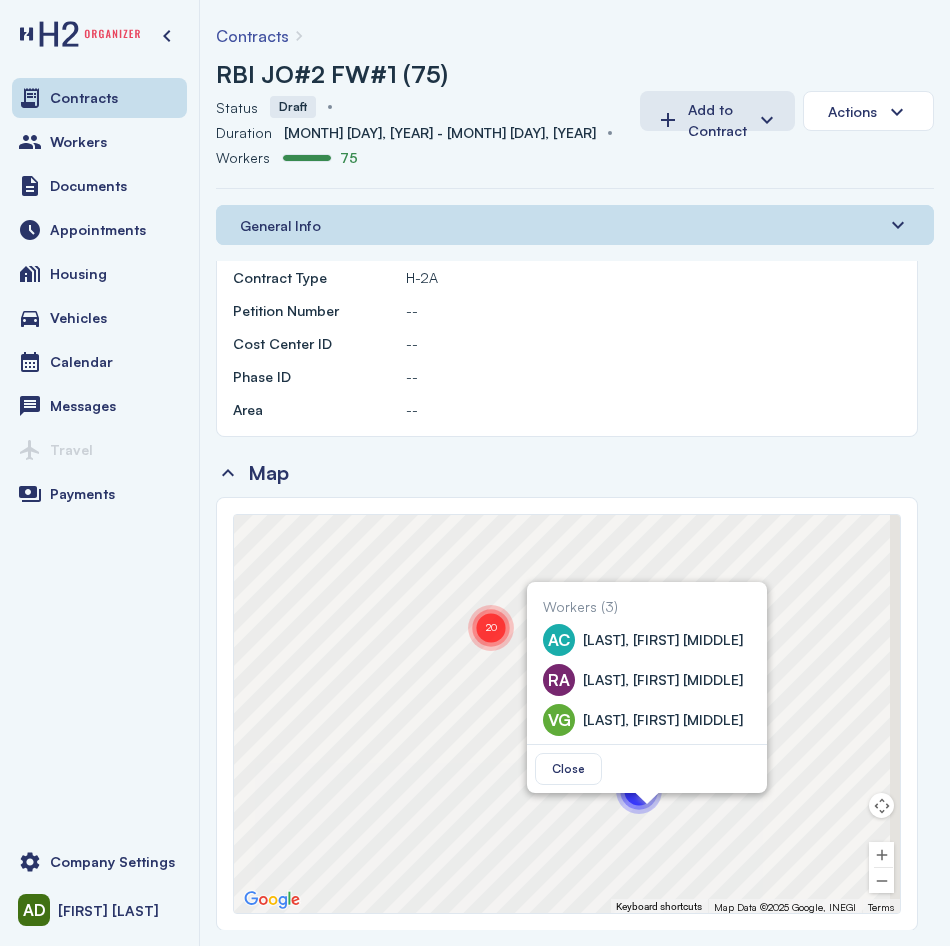 click 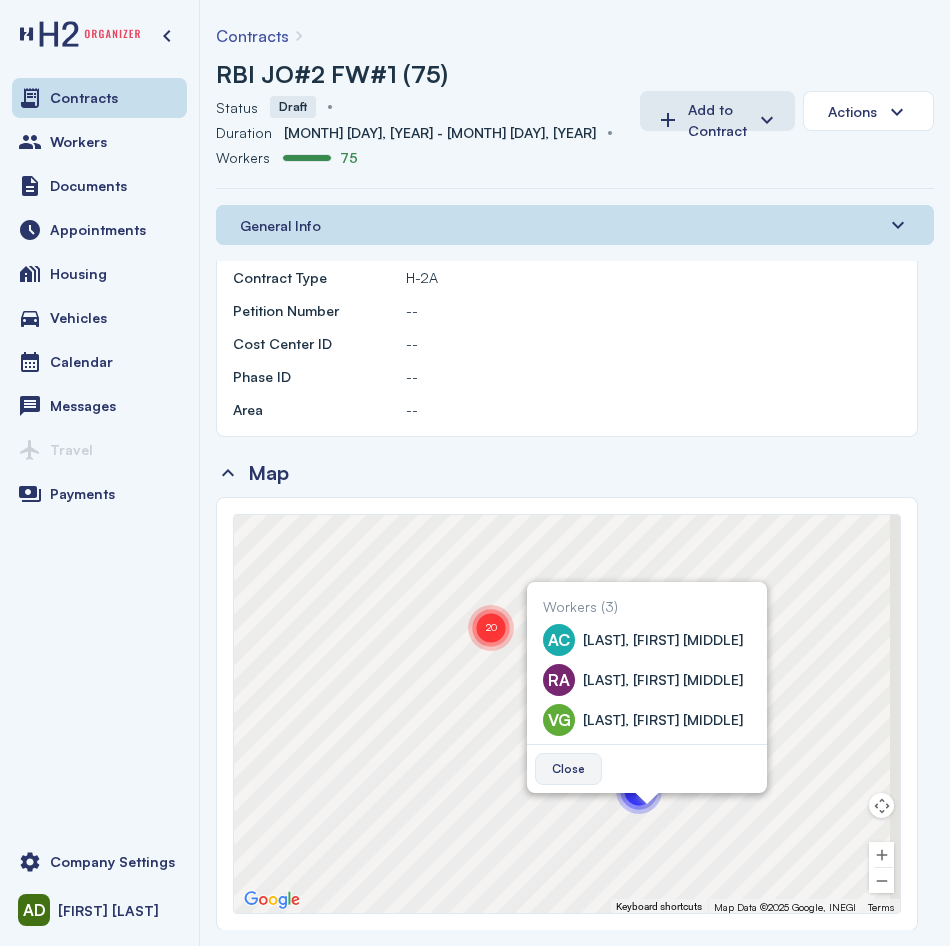 click on "Close" at bounding box center (568, 769) 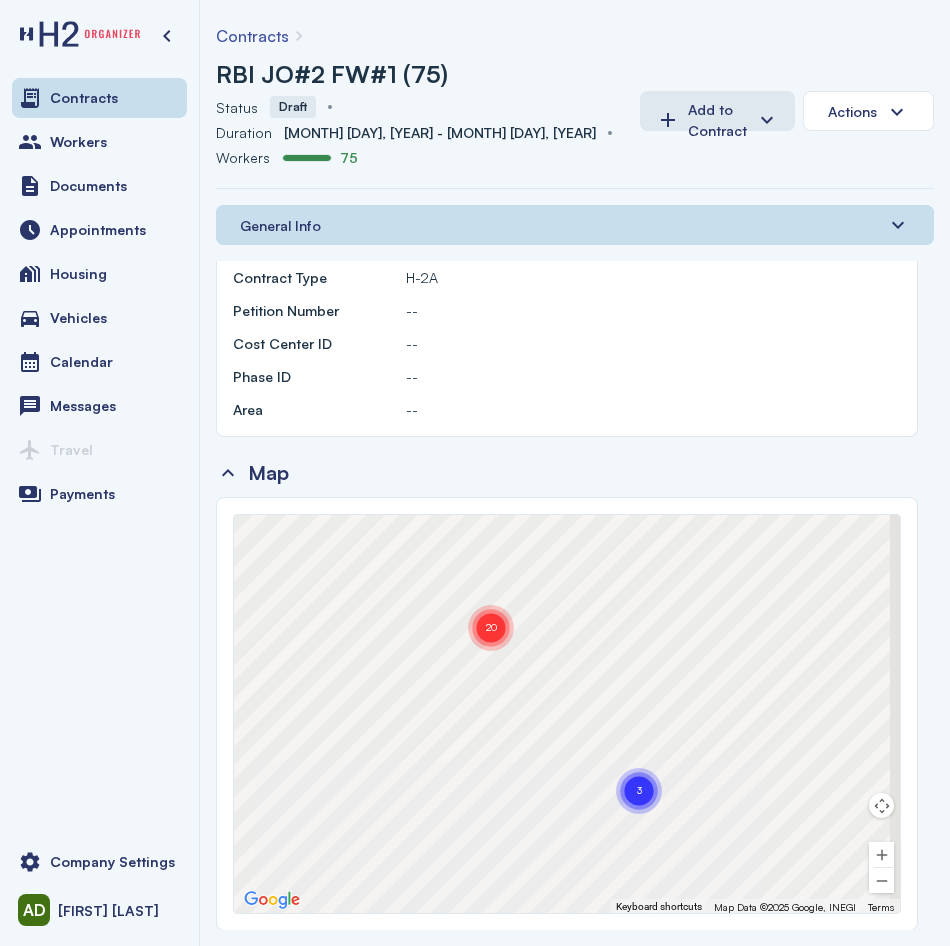 click 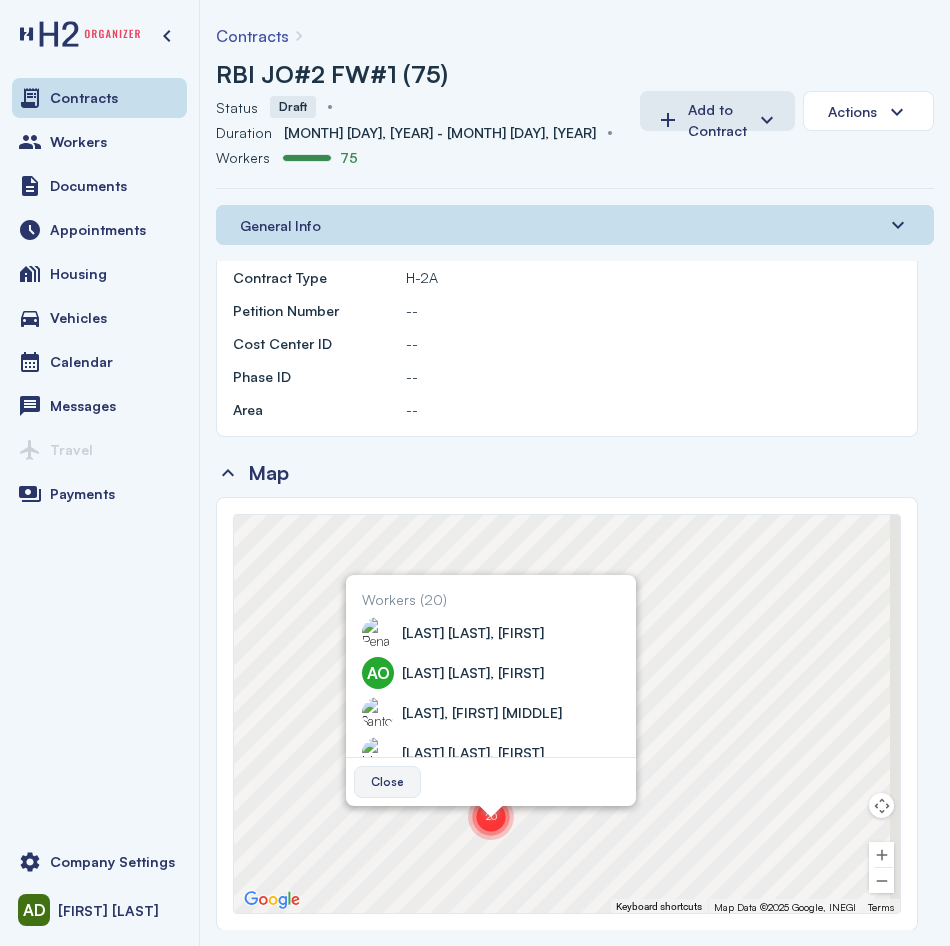 click on "Close" at bounding box center [387, 782] 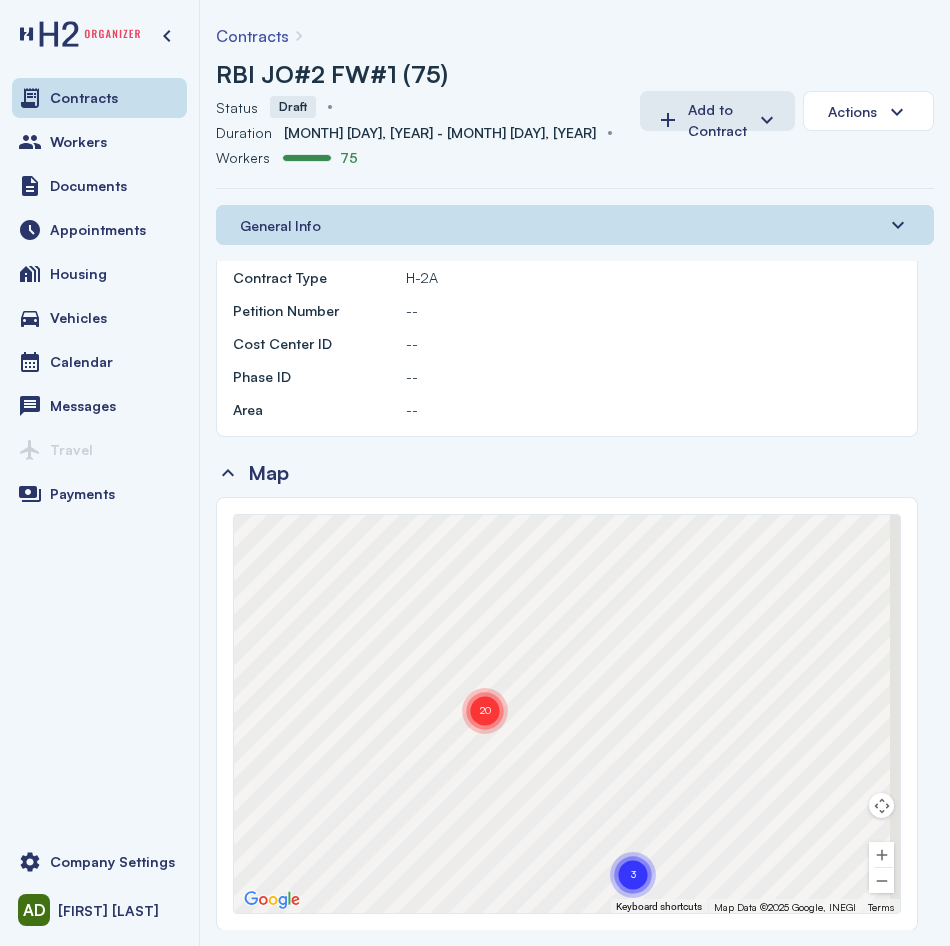 drag, startPoint x: 619, startPoint y: 829, endPoint x: 613, endPoint y: 719, distance: 110.16351 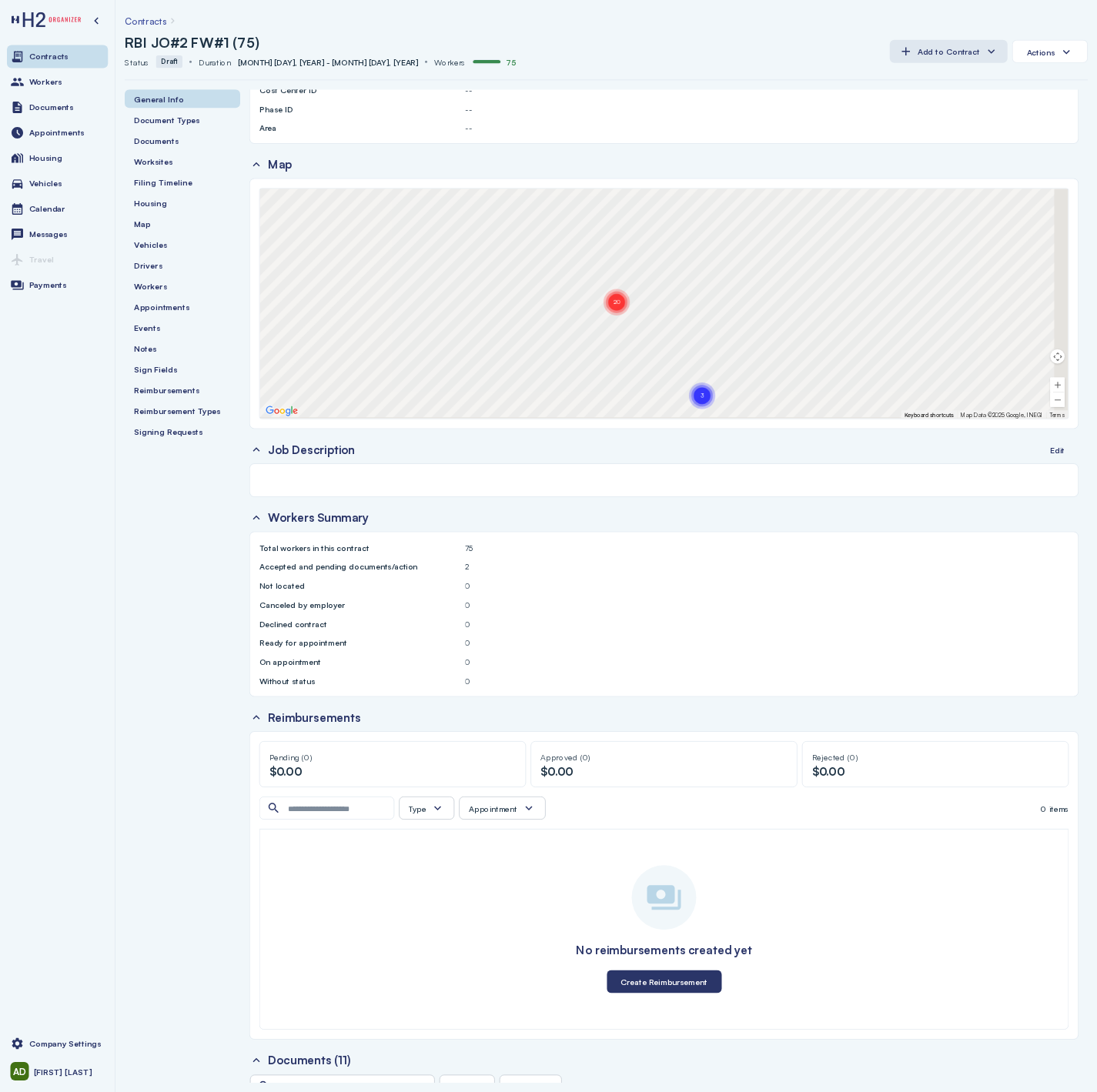 scroll, scrollTop: 0, scrollLeft: 0, axis: both 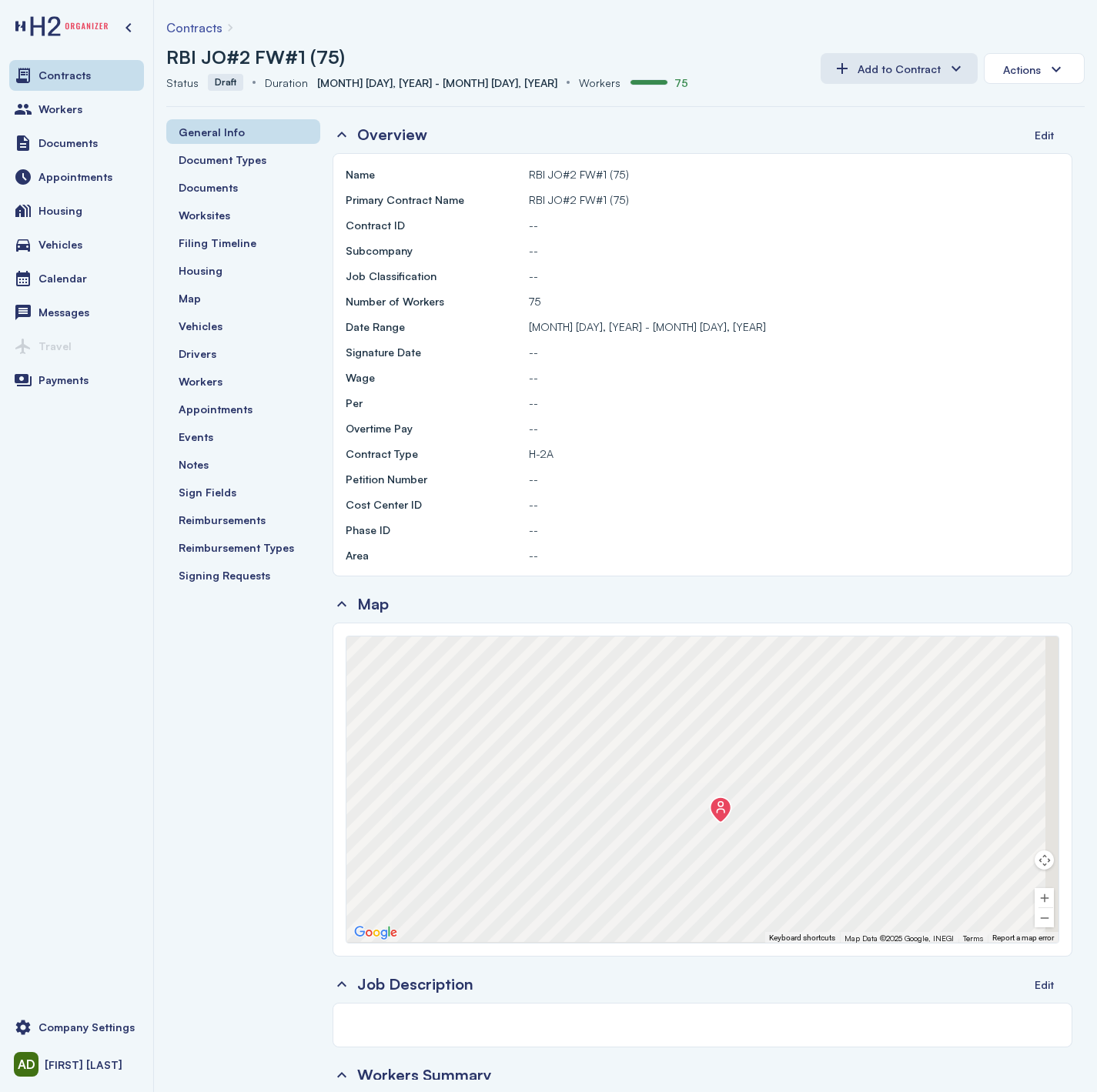 drag, startPoint x: 547, startPoint y: 771, endPoint x: 652, endPoint y: 523, distance: 269.312 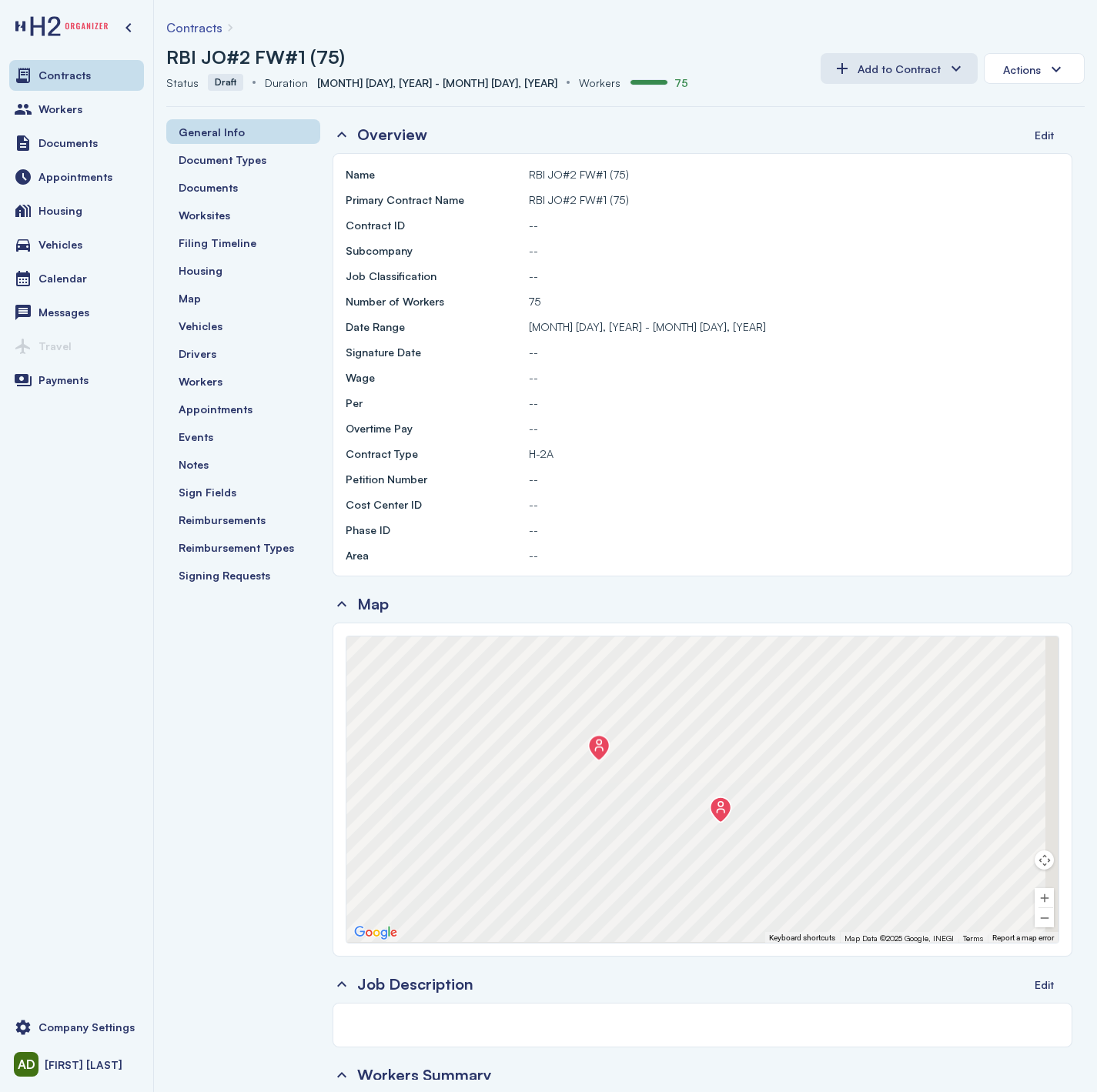 drag, startPoint x: 449, startPoint y: 766, endPoint x: 1233, endPoint y: 863, distance: 789.9778 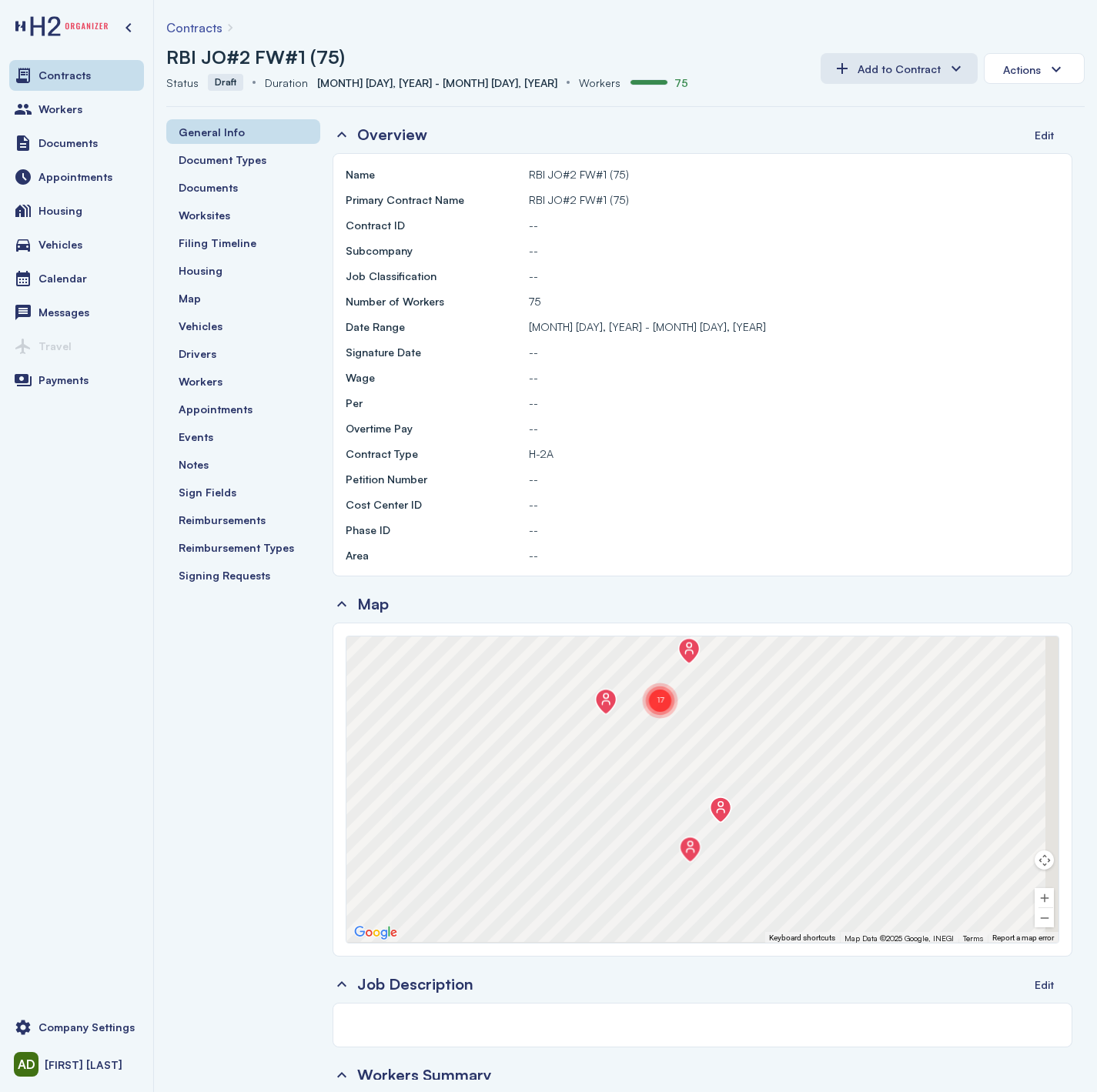 drag, startPoint x: 725, startPoint y: 790, endPoint x: 818, endPoint y: 898, distance: 142.52368 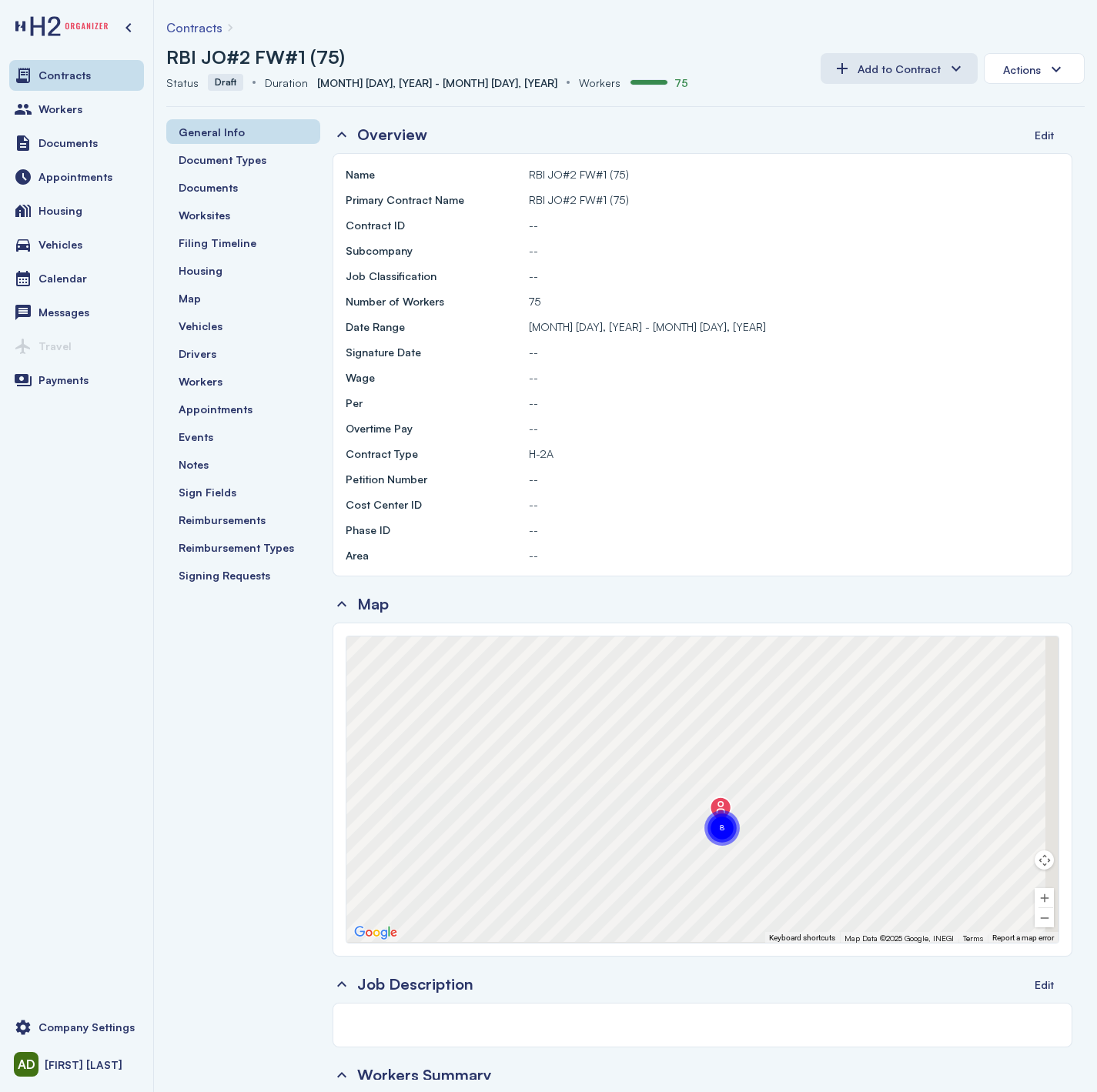 drag, startPoint x: 767, startPoint y: 873, endPoint x: 933, endPoint y: 660, distance: 270.04629 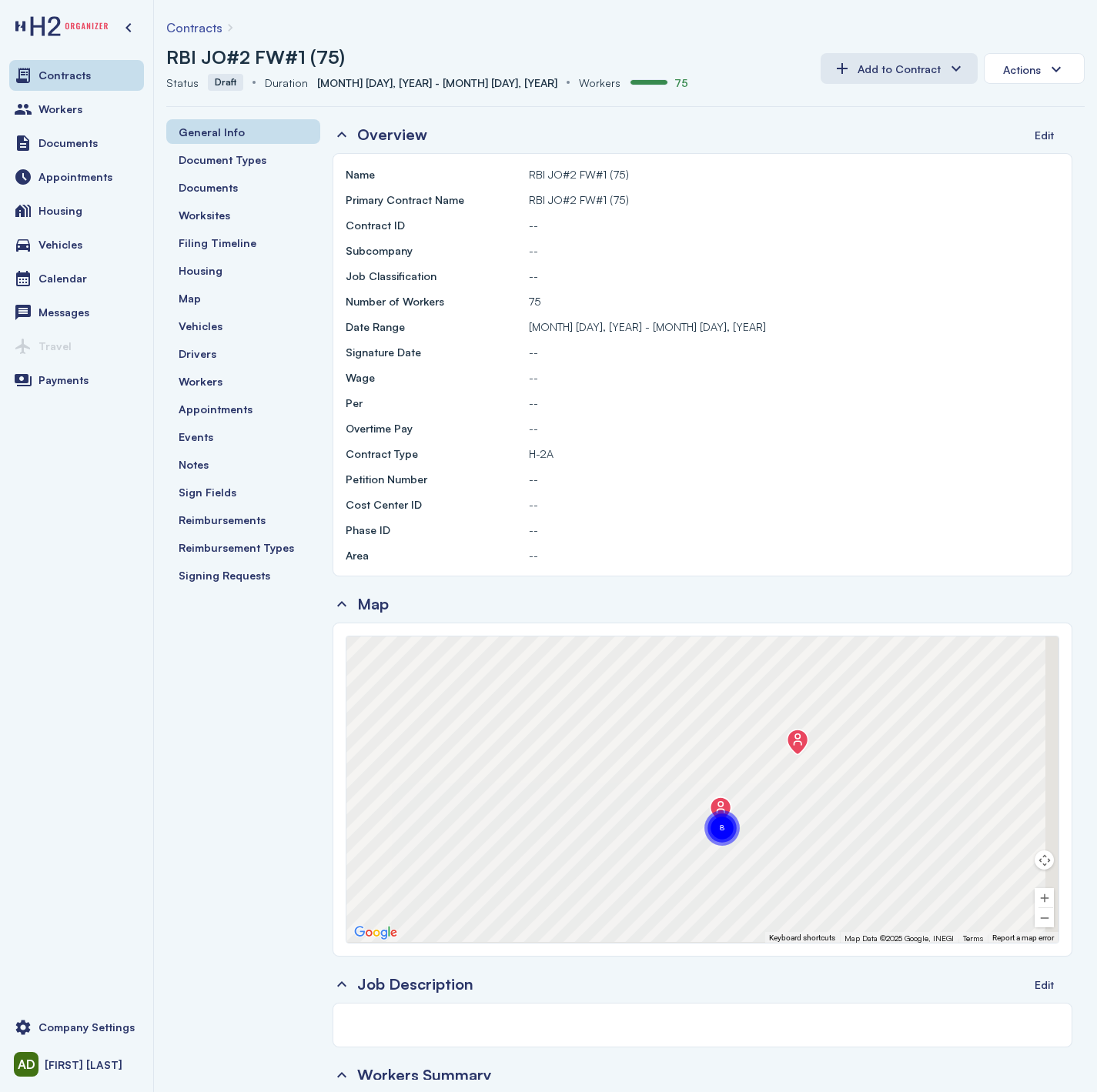 drag, startPoint x: 871, startPoint y: 848, endPoint x: 727, endPoint y: 626, distance: 264.6129 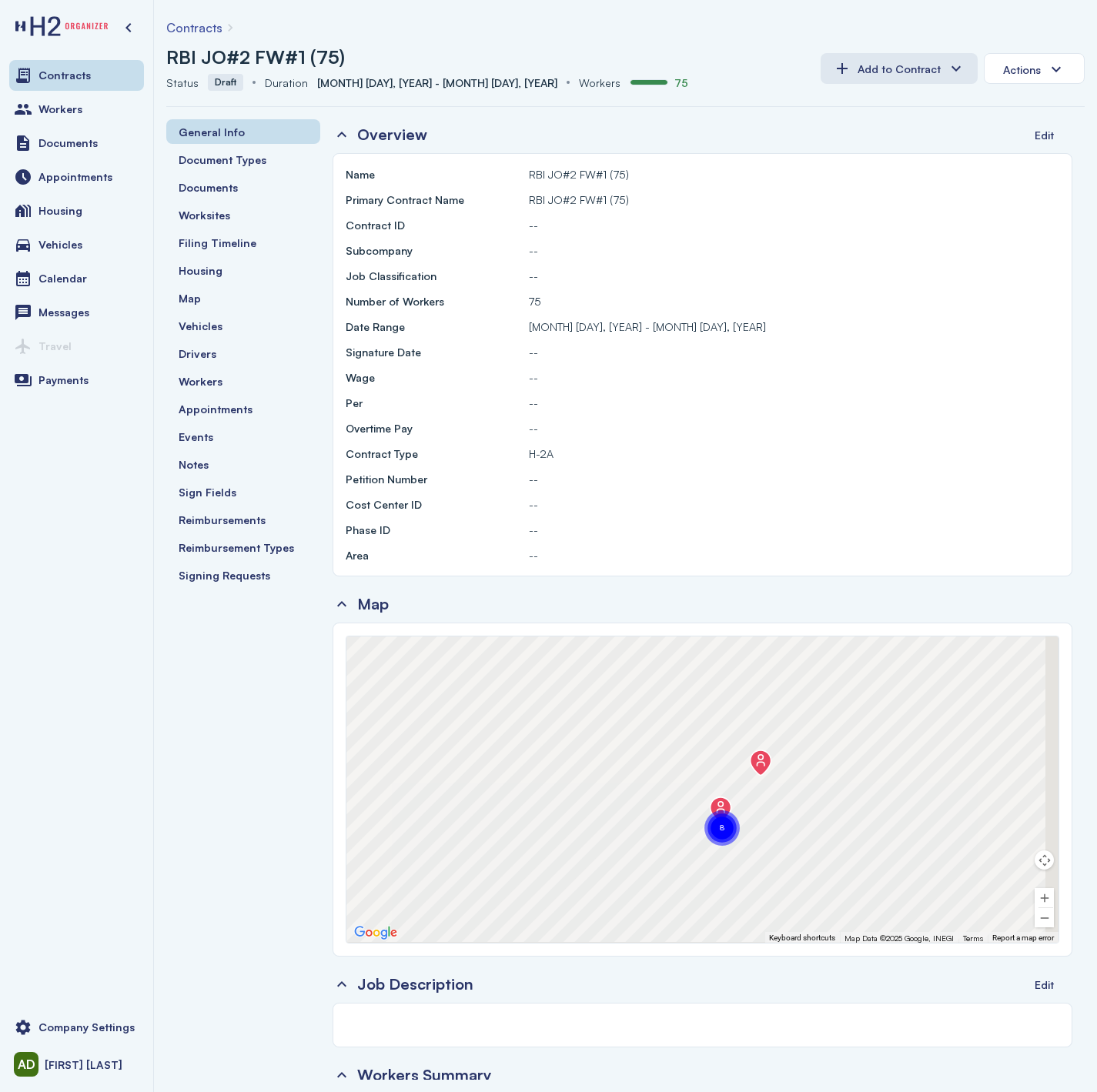 drag, startPoint x: 841, startPoint y: 794, endPoint x: 811, endPoint y: 813, distance: 35.510562 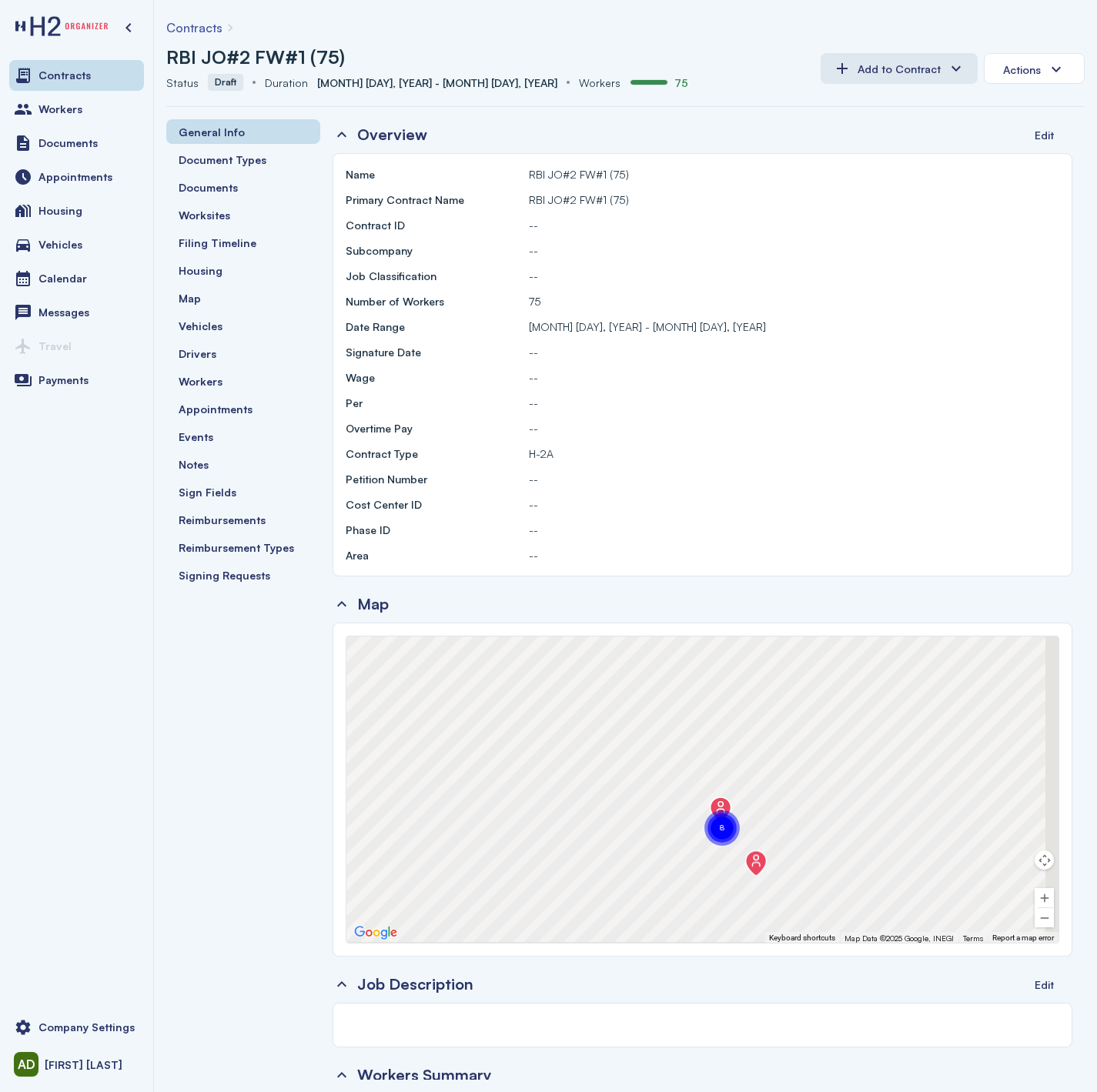 drag, startPoint x: 744, startPoint y: 757, endPoint x: 843, endPoint y: 947, distance: 214.2452 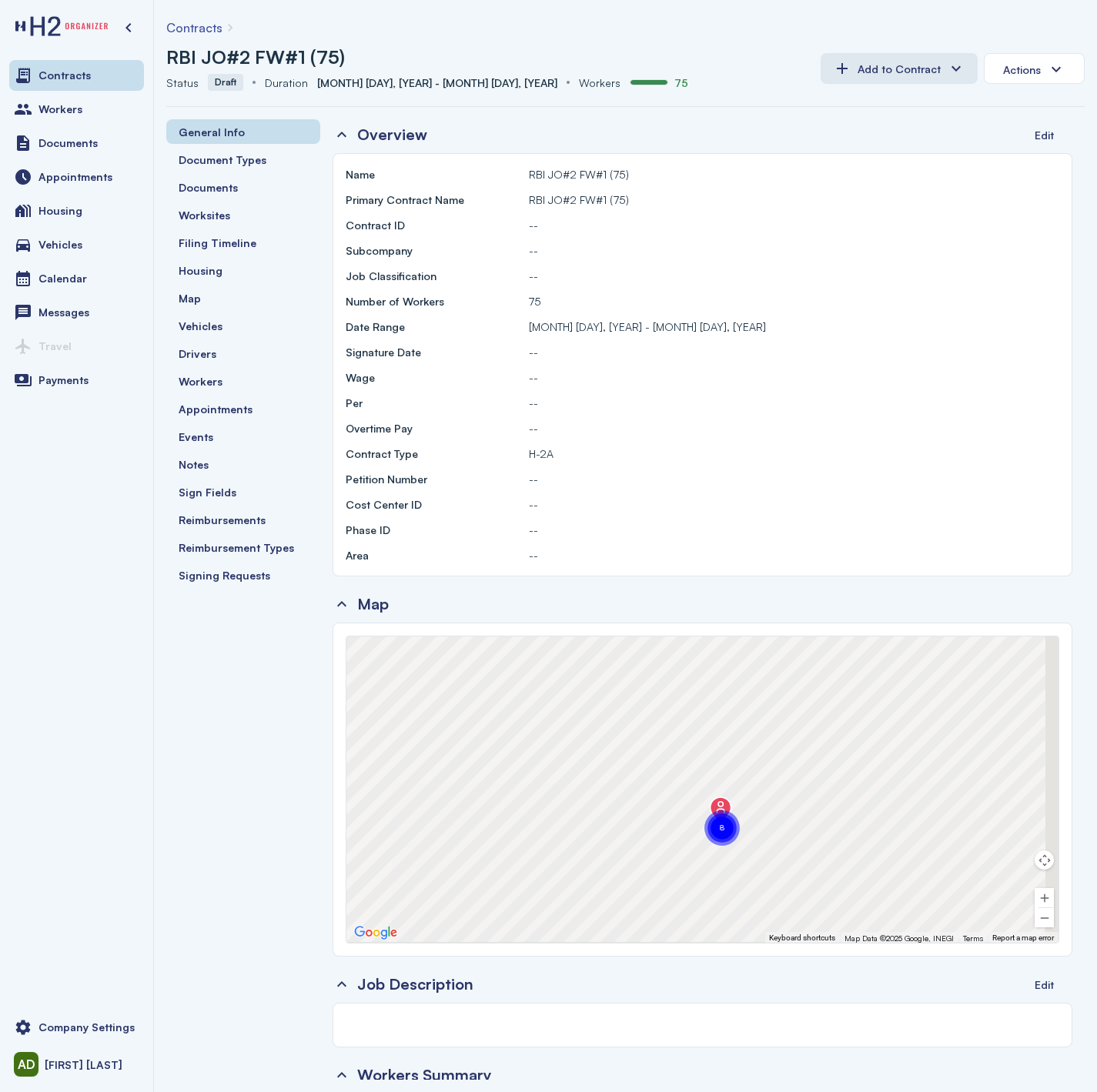 drag, startPoint x: 714, startPoint y: 815, endPoint x: 724, endPoint y: 959, distance: 144.3468 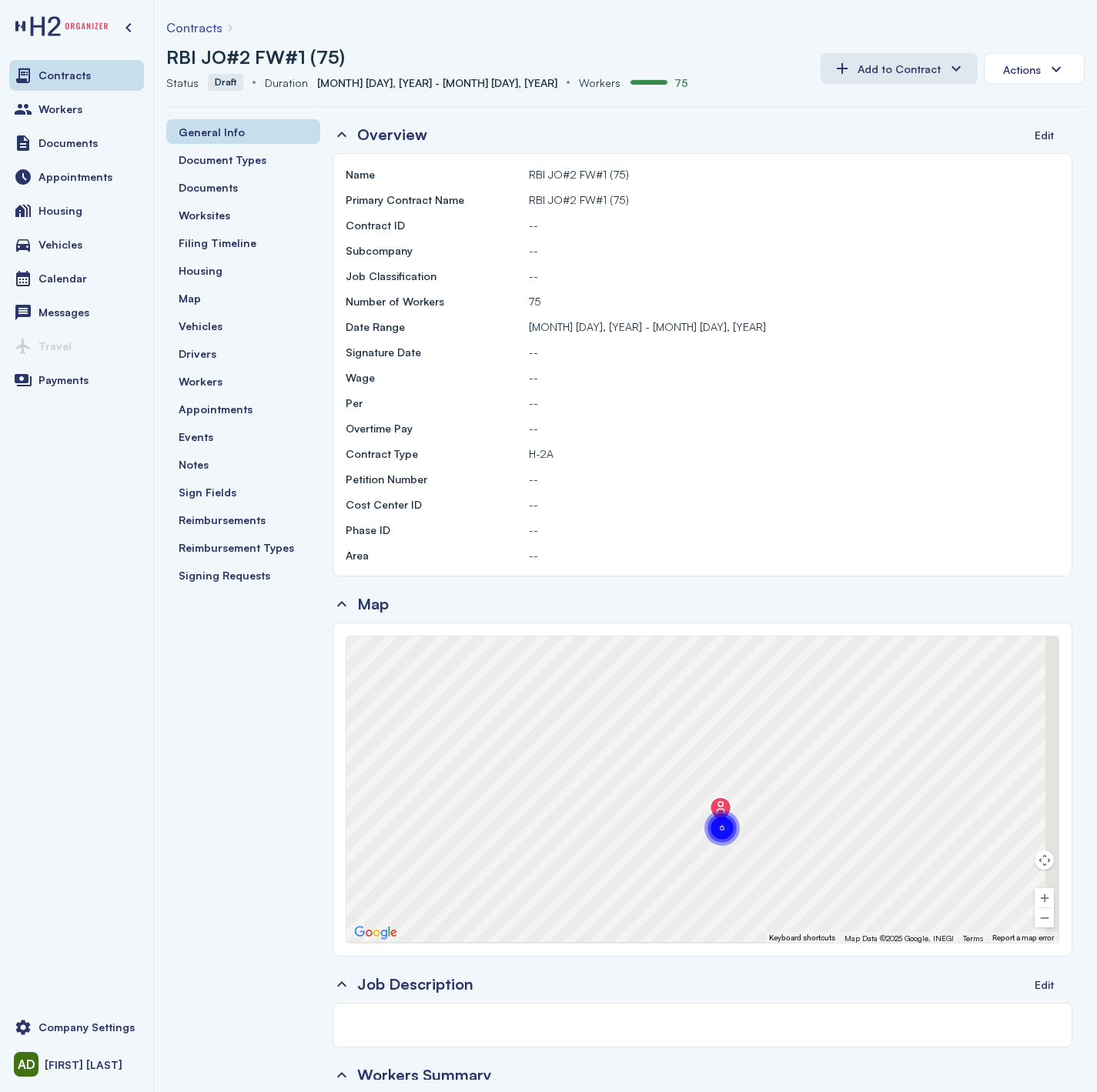 drag, startPoint x: 629, startPoint y: 813, endPoint x: 628, endPoint y: 675, distance: 138.00362 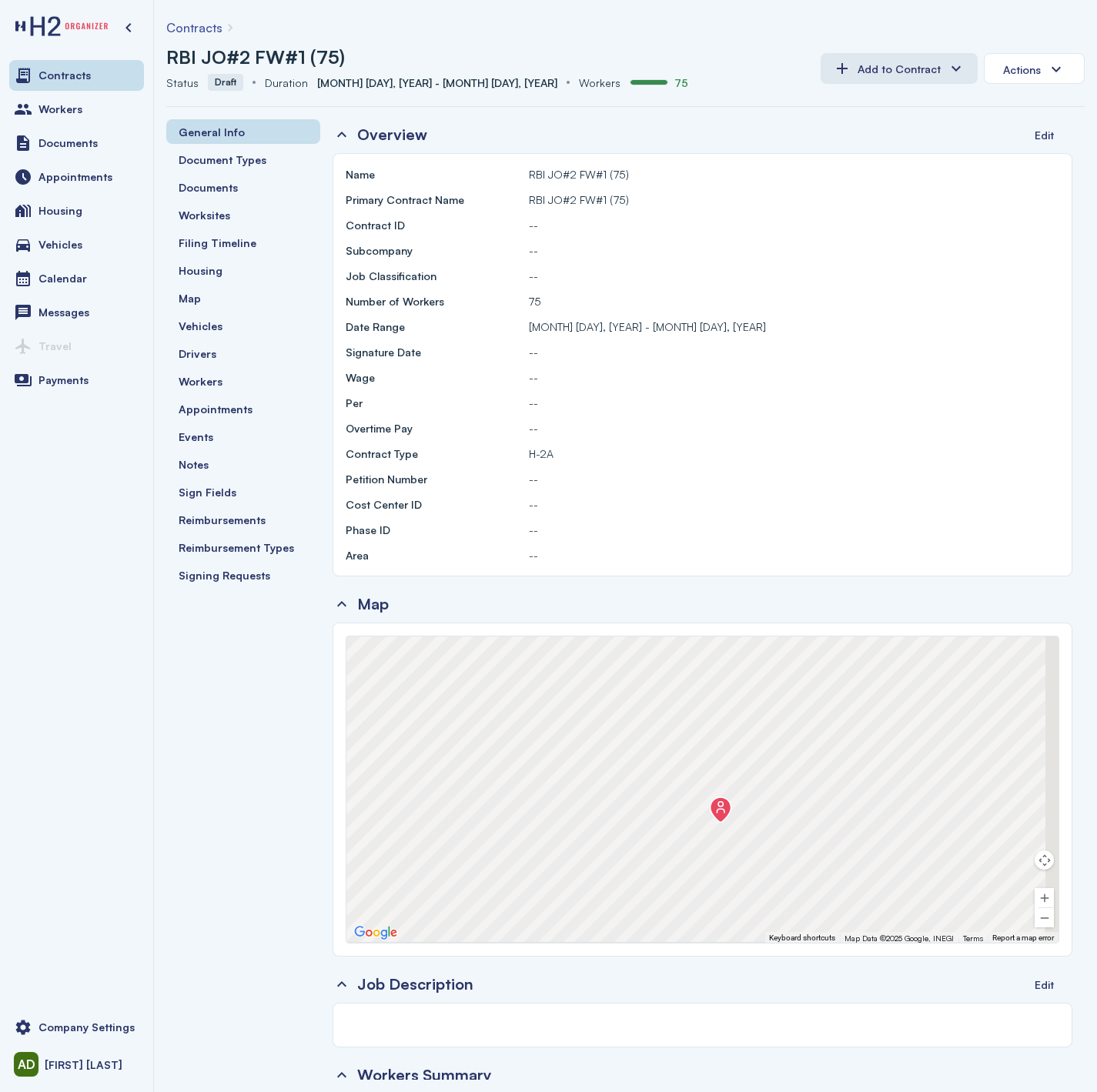 drag, startPoint x: 656, startPoint y: 857, endPoint x: 686, endPoint y: 917, distance: 67.082039 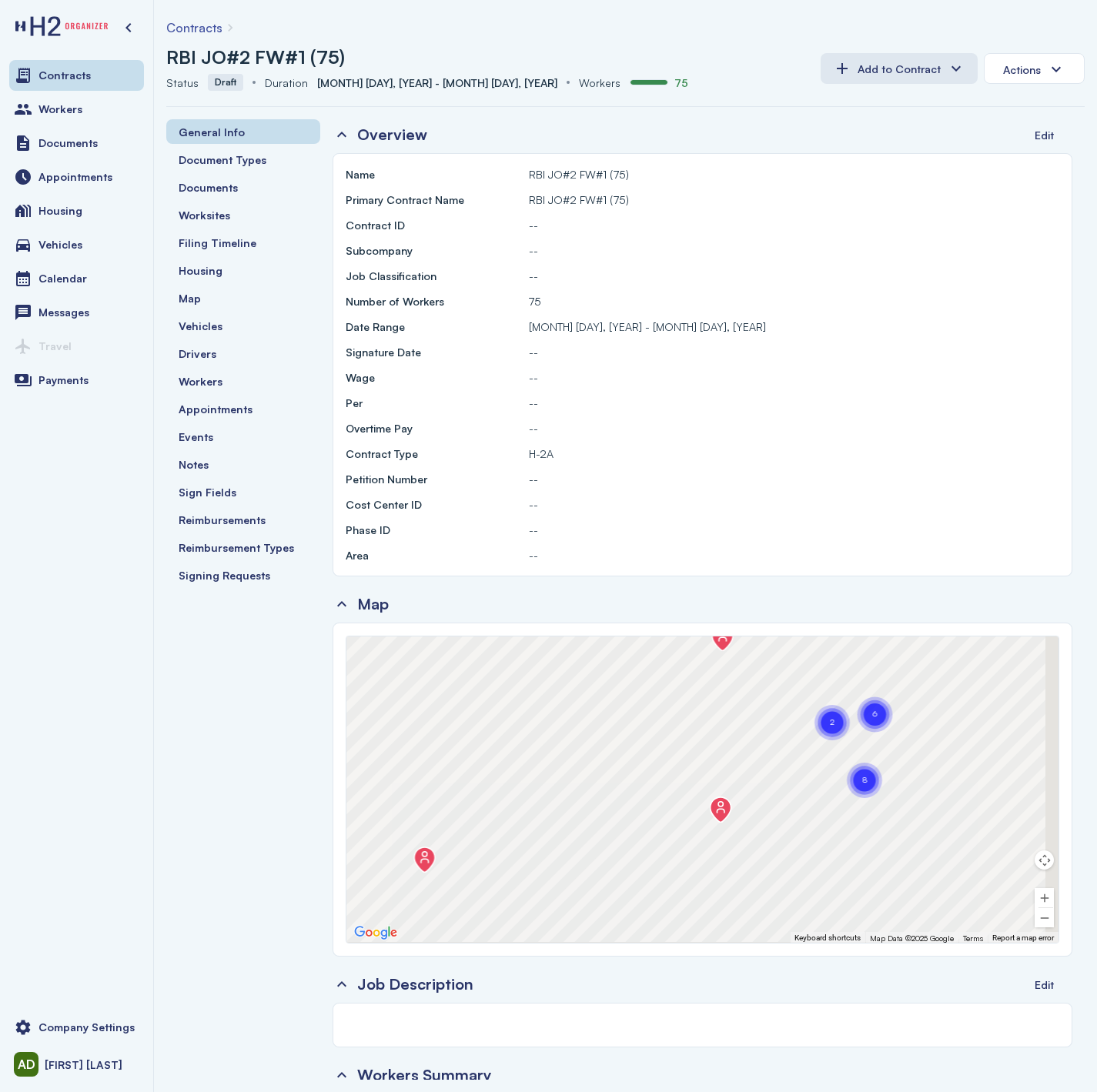 drag, startPoint x: 954, startPoint y: 847, endPoint x: 822, endPoint y: 684, distance: 209.74508 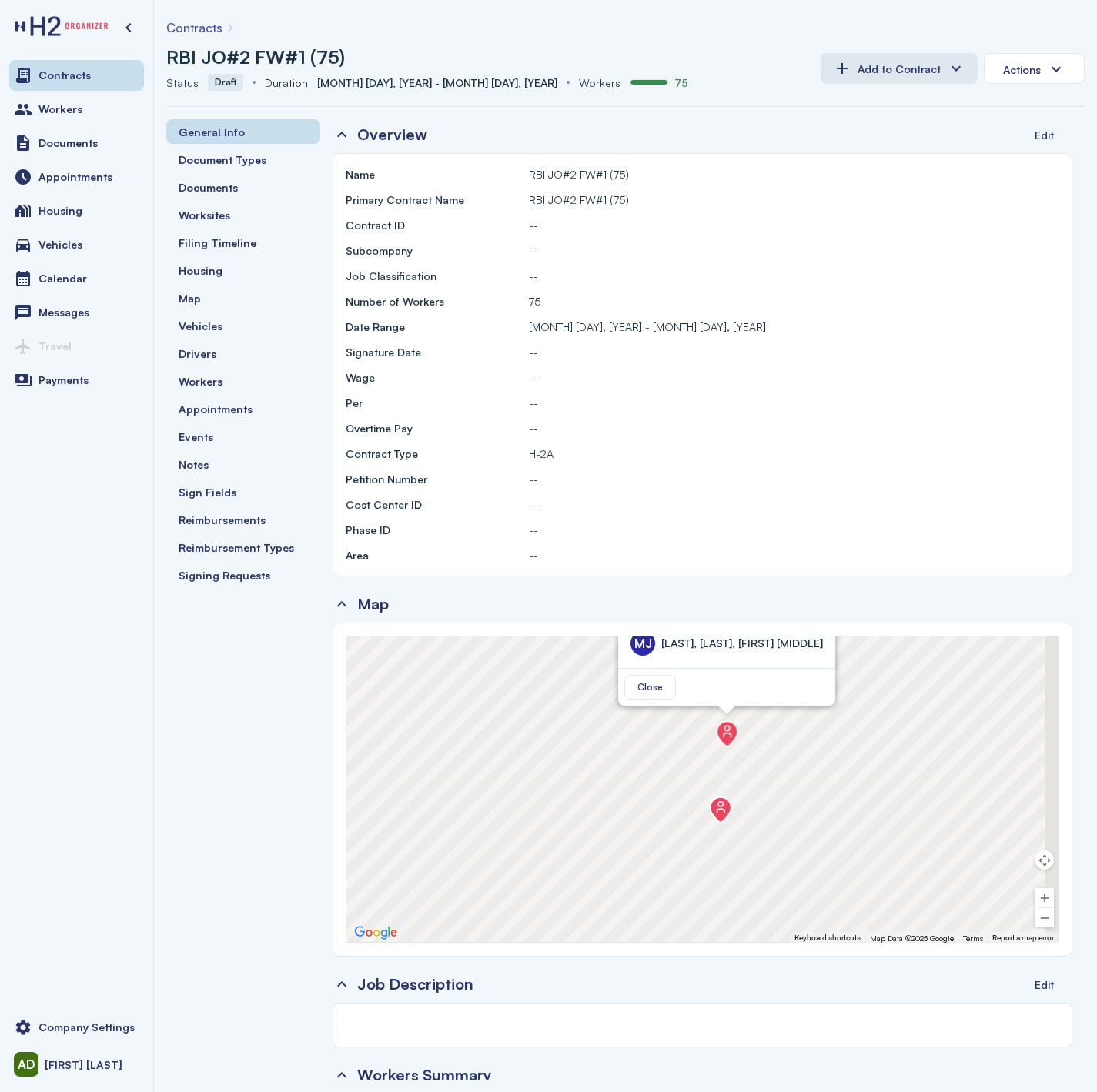 drag, startPoint x: 520, startPoint y: 871, endPoint x: 746, endPoint y: 746, distance: 258.26537 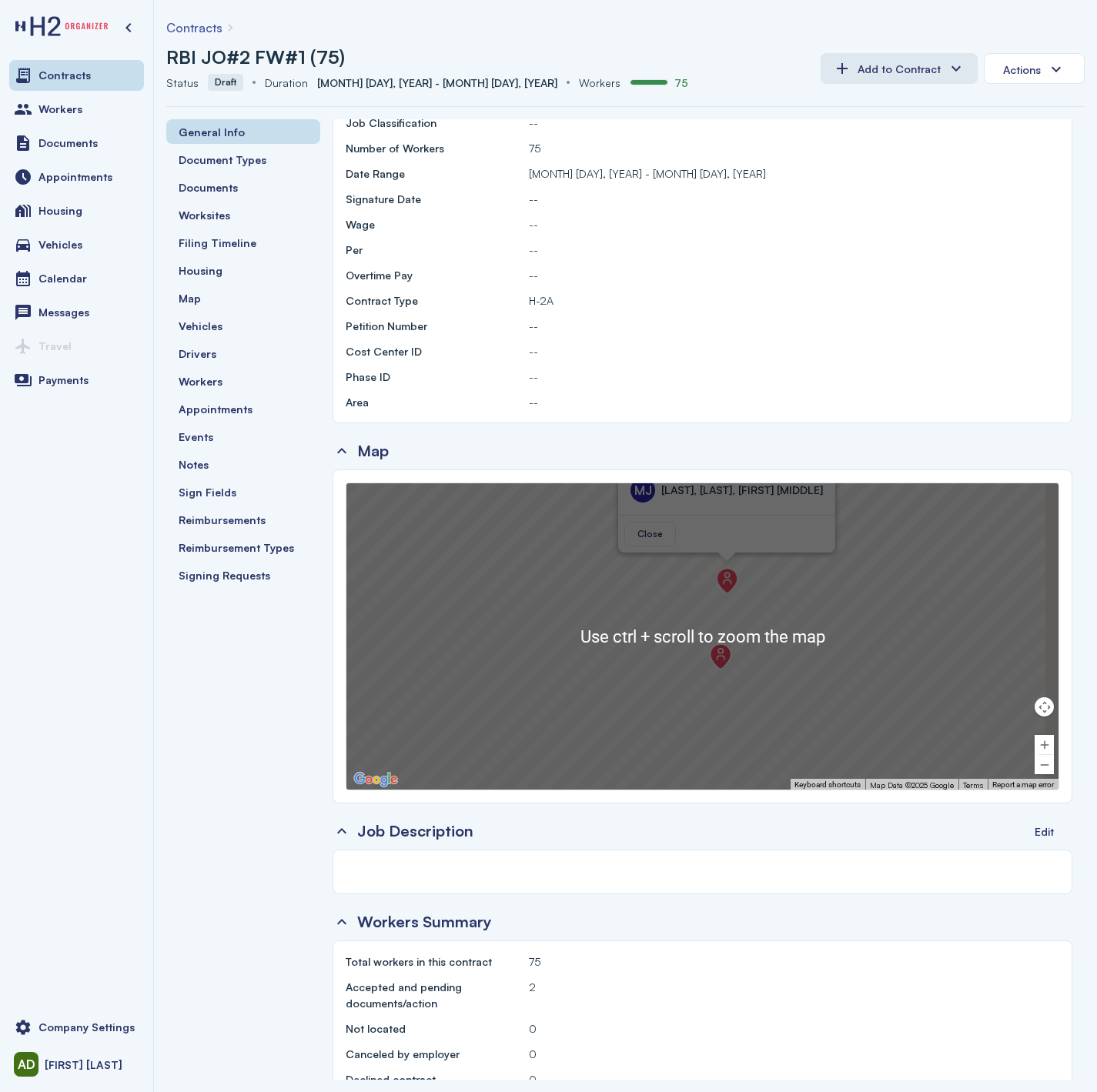 scroll, scrollTop: 115, scrollLeft: 0, axis: vertical 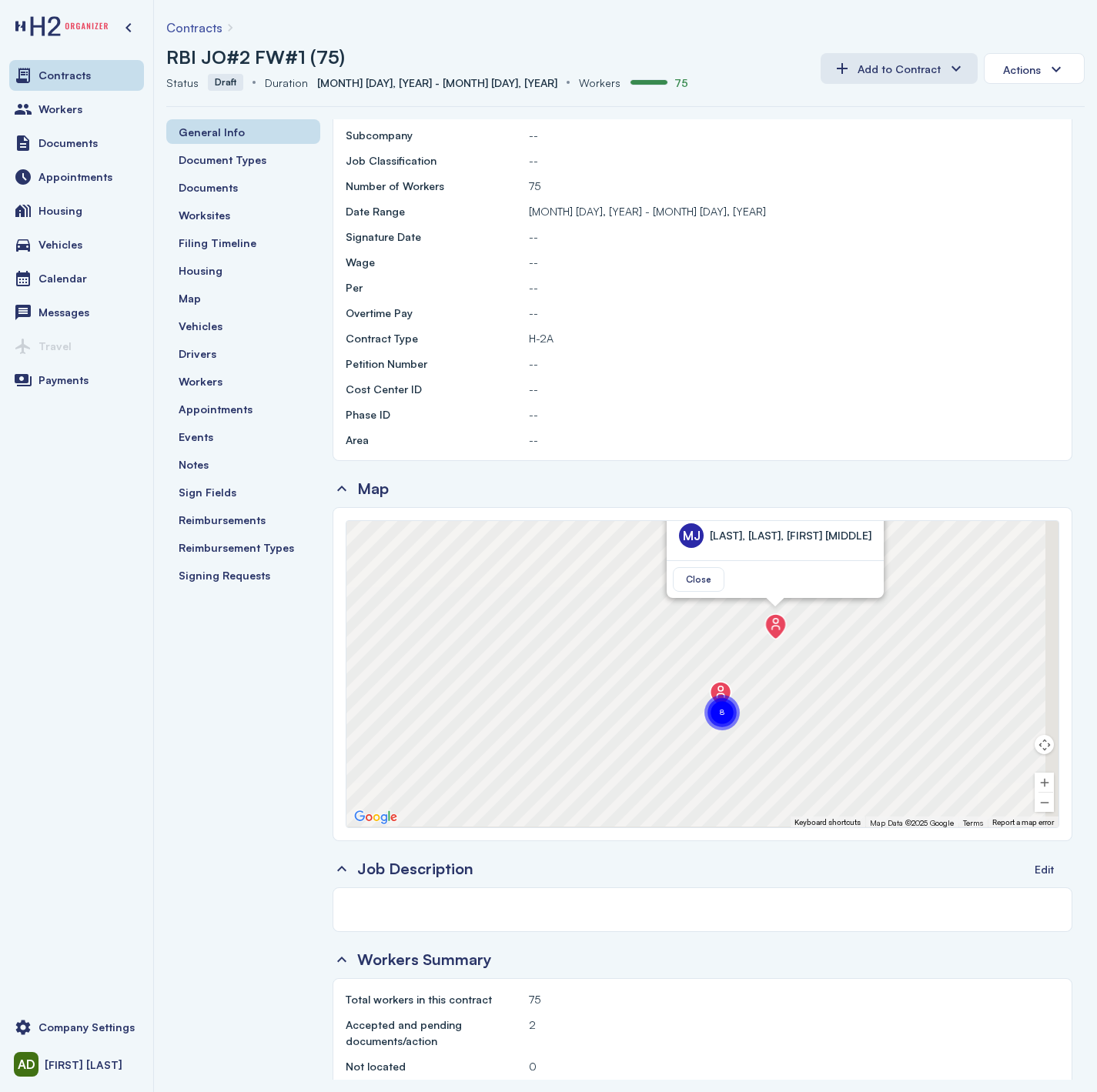 drag, startPoint x: 791, startPoint y: 624, endPoint x: 670, endPoint y: 913, distance: 313.30816 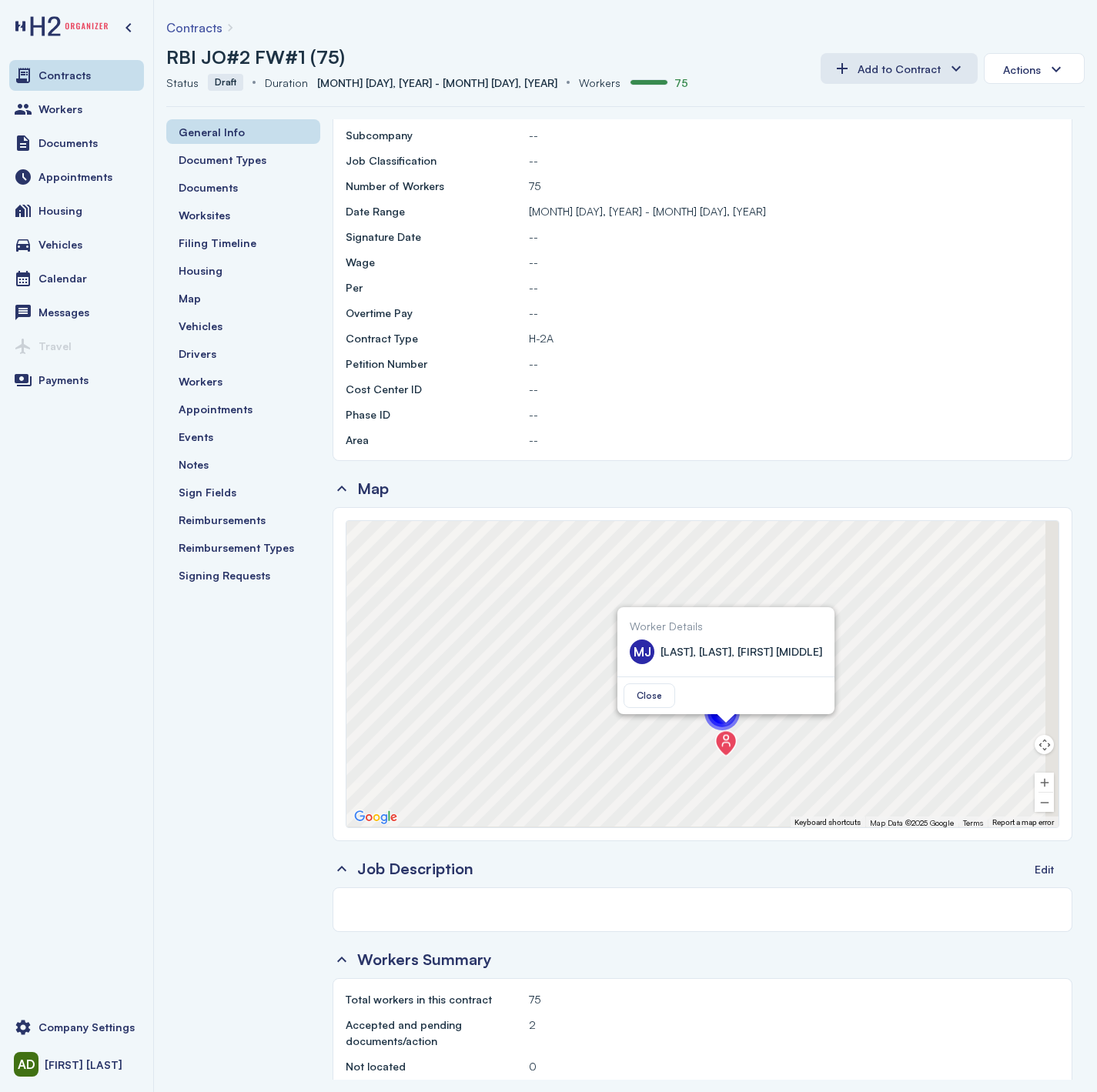 drag, startPoint x: 774, startPoint y: 709, endPoint x: 717, endPoint y: 834, distance: 137.38268 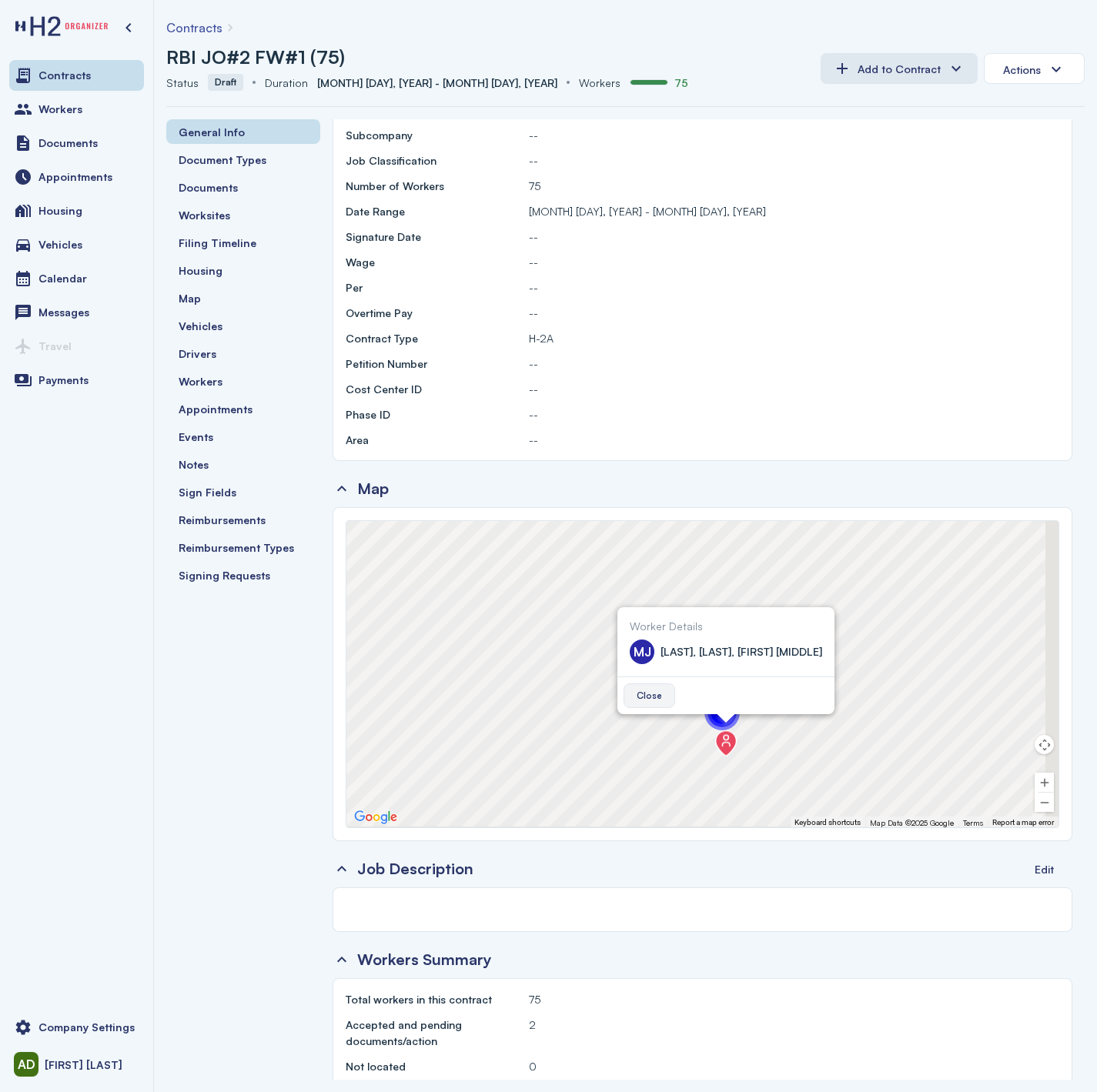 click on "Close" at bounding box center [649, 696] 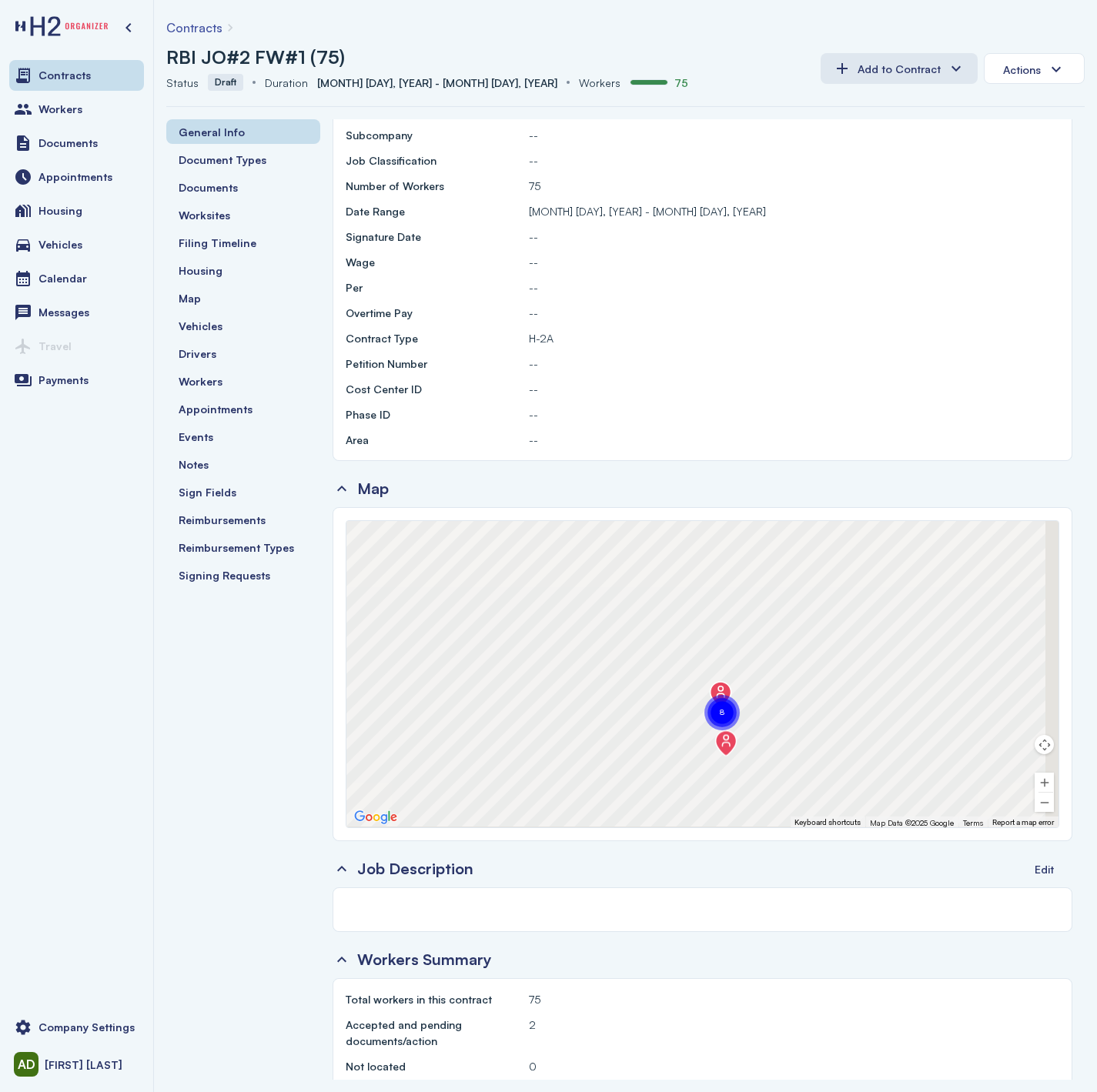 click on "To navigate, press the arrow keys.  To activate drag with keyboard, press Alt + Enter. Once in keyboard drag state, use the arrow keys to move the marker. To complete the drag, press the Enter key. To cancel, press Escape.
[NUMBER]
[NUMBER]
[NUMBER]" at bounding box center [702, 674] 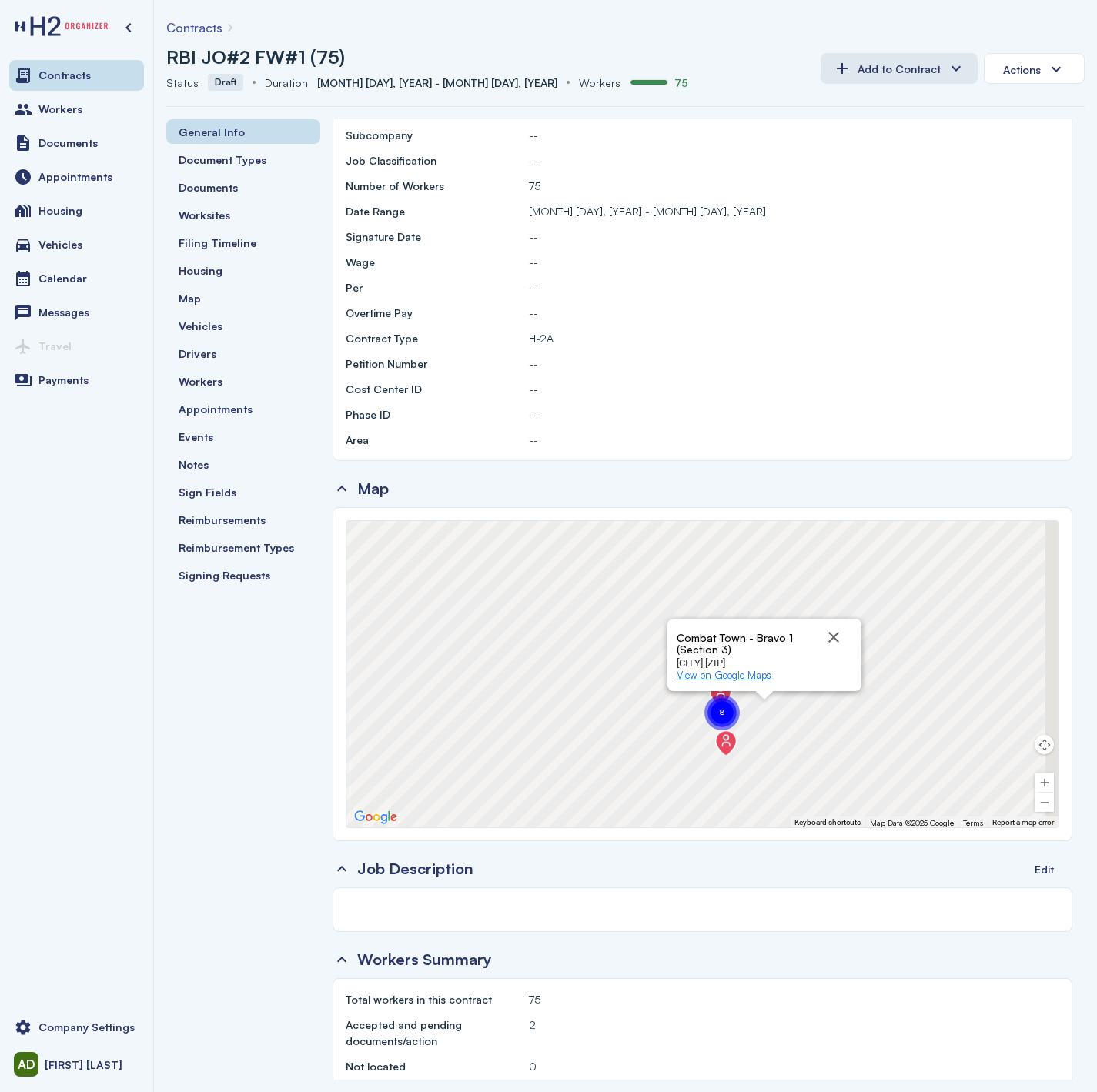 click on "View on Google Maps" at bounding box center (724, 675) 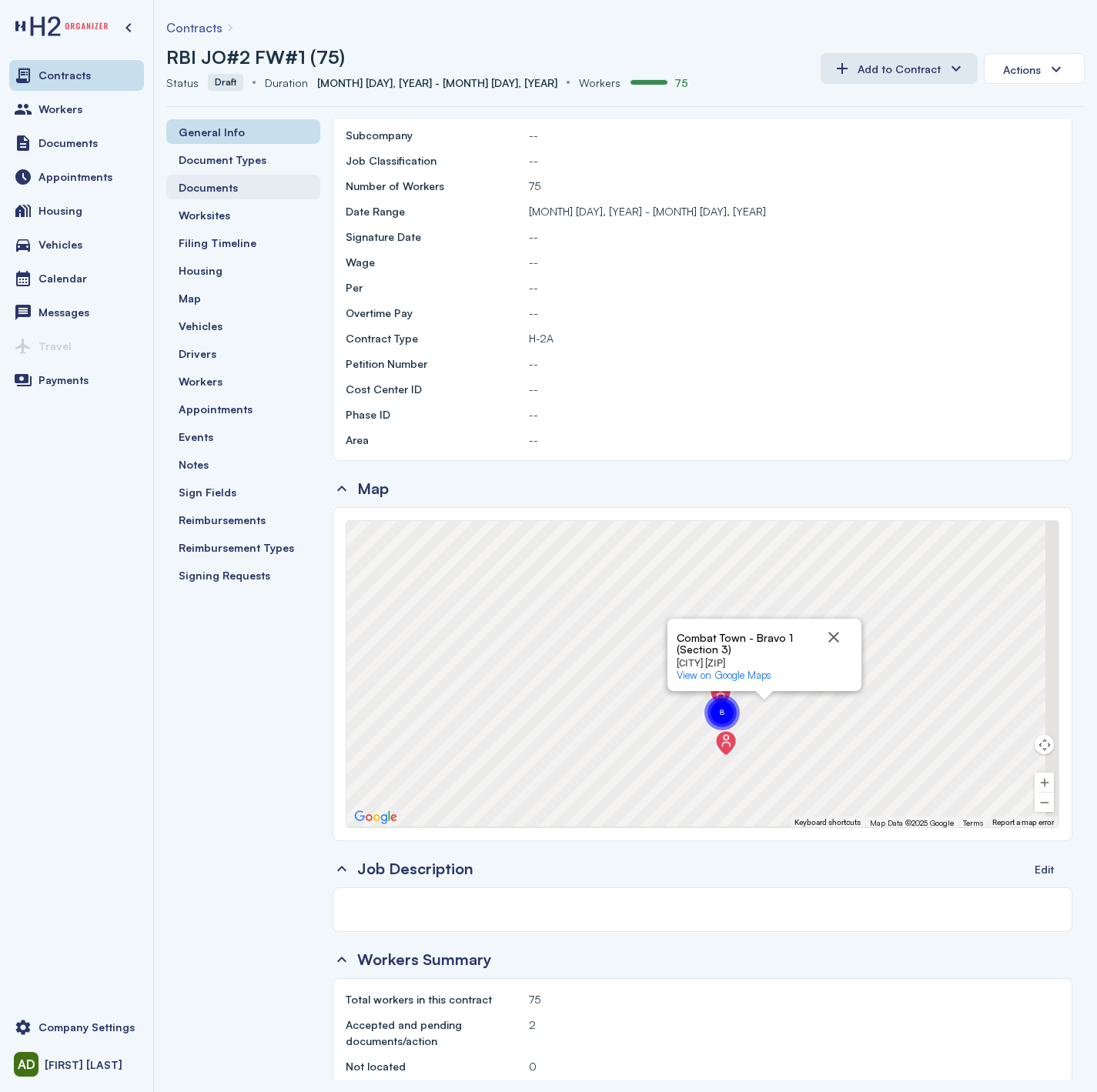 click on "Documents" at bounding box center [208, 187] 